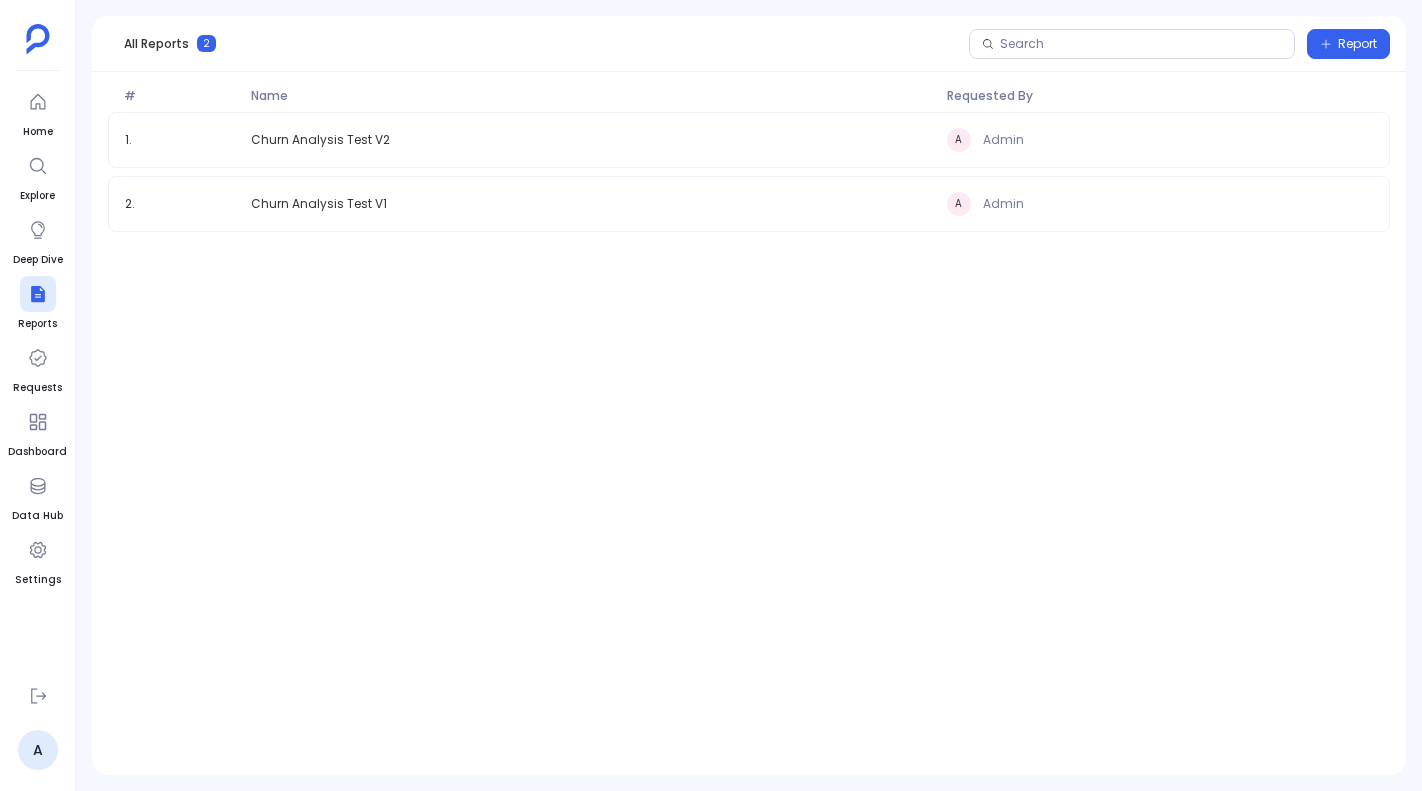 scroll, scrollTop: 0, scrollLeft: 0, axis: both 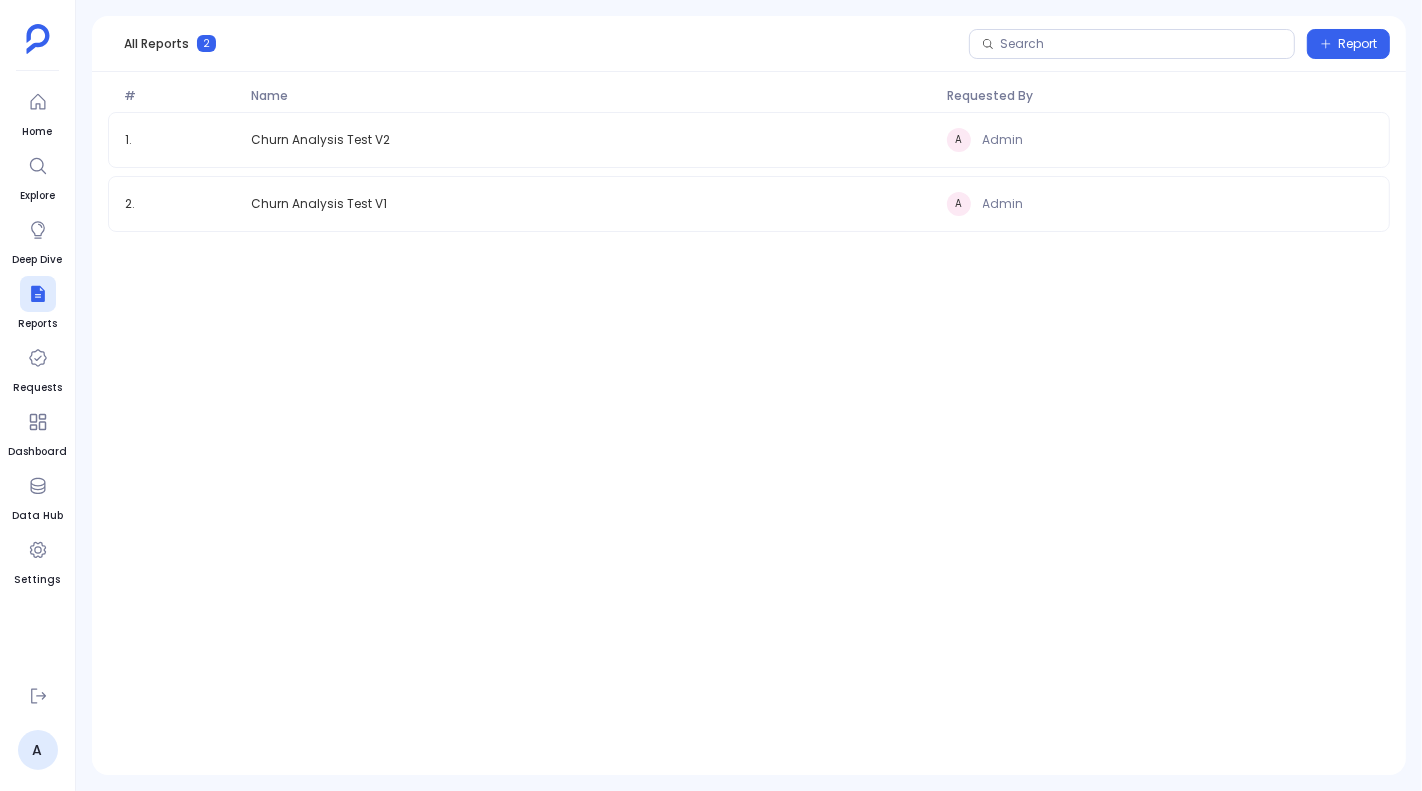 click on "Home Explore Deep Dive Reports Requests Dashboard Data Hub Settings A" at bounding box center [38, 395] 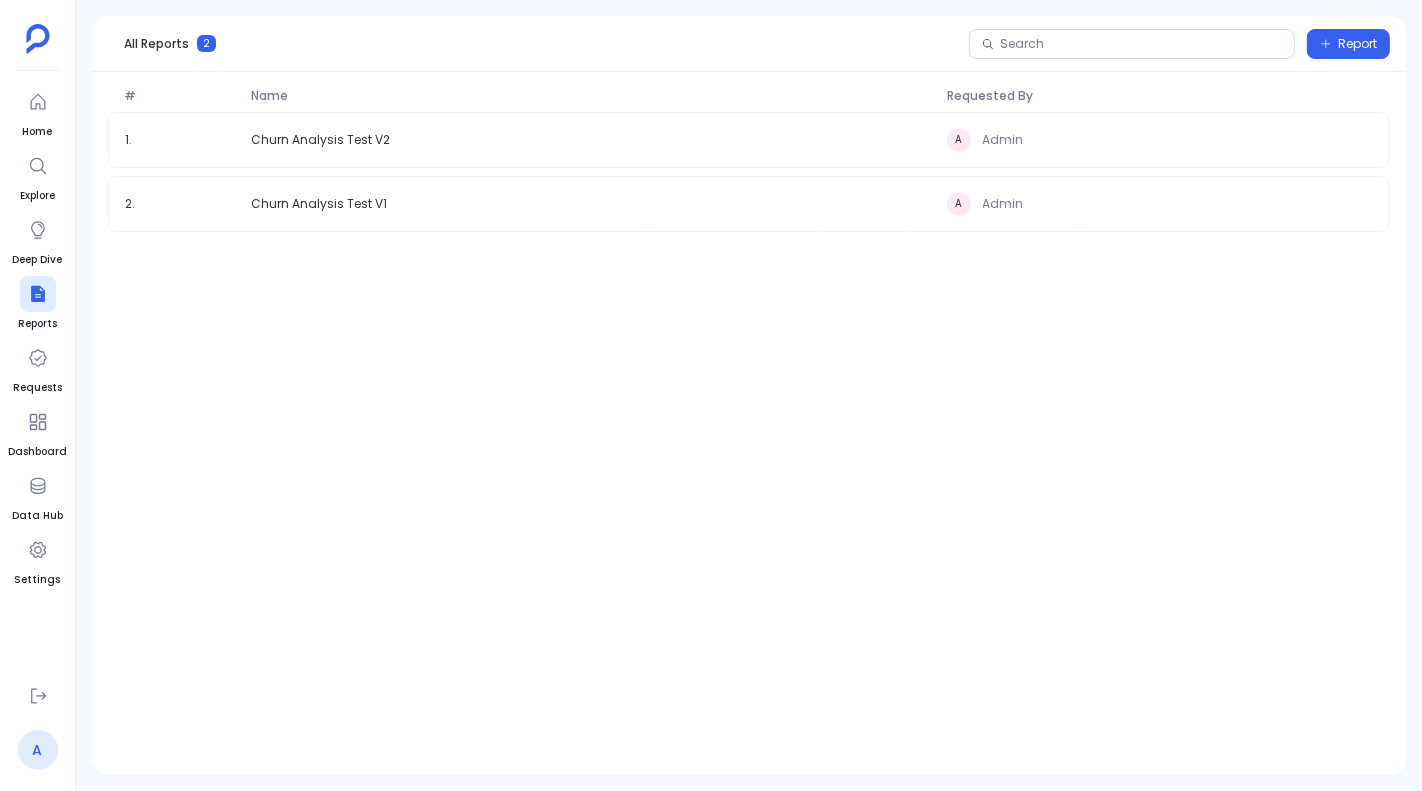 click on "A" at bounding box center (38, 750) 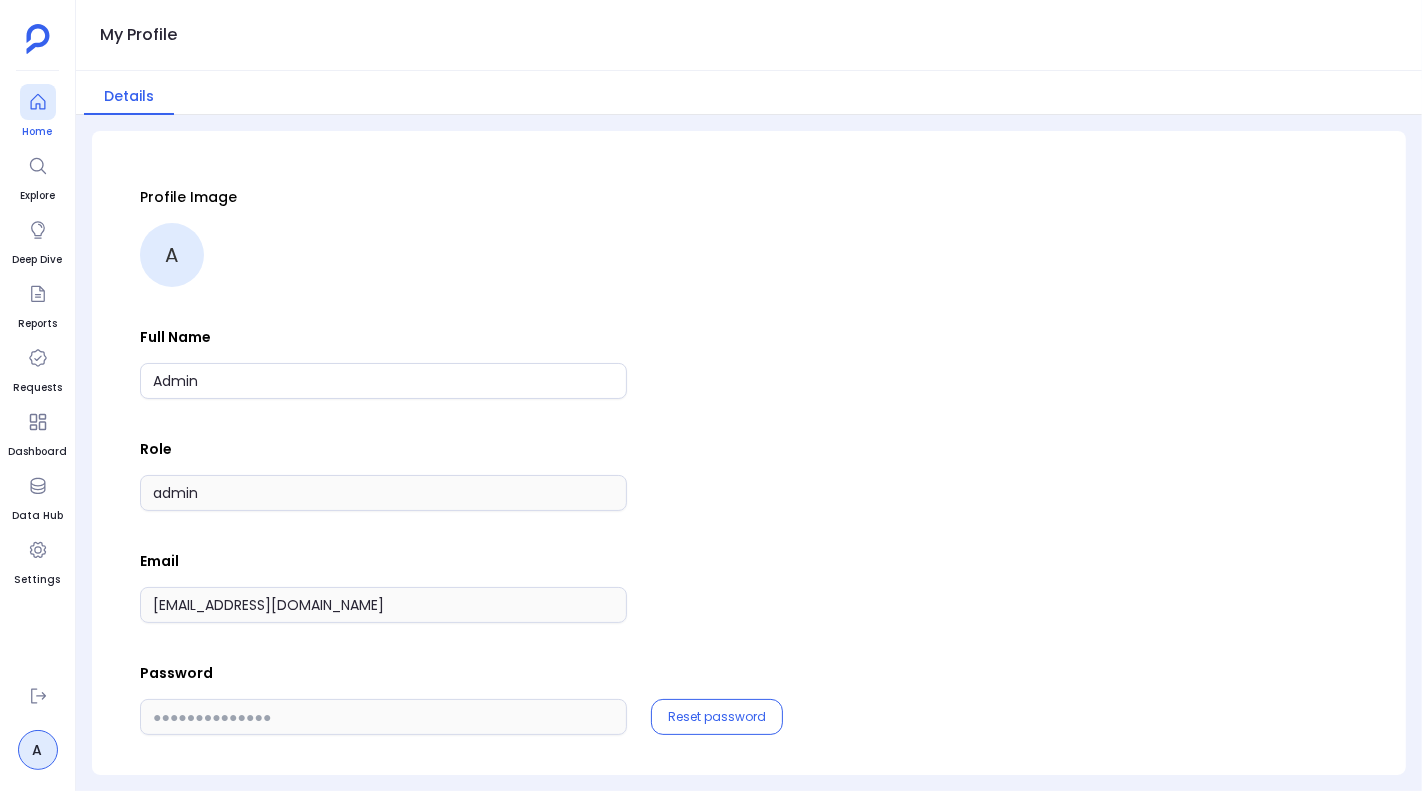 click 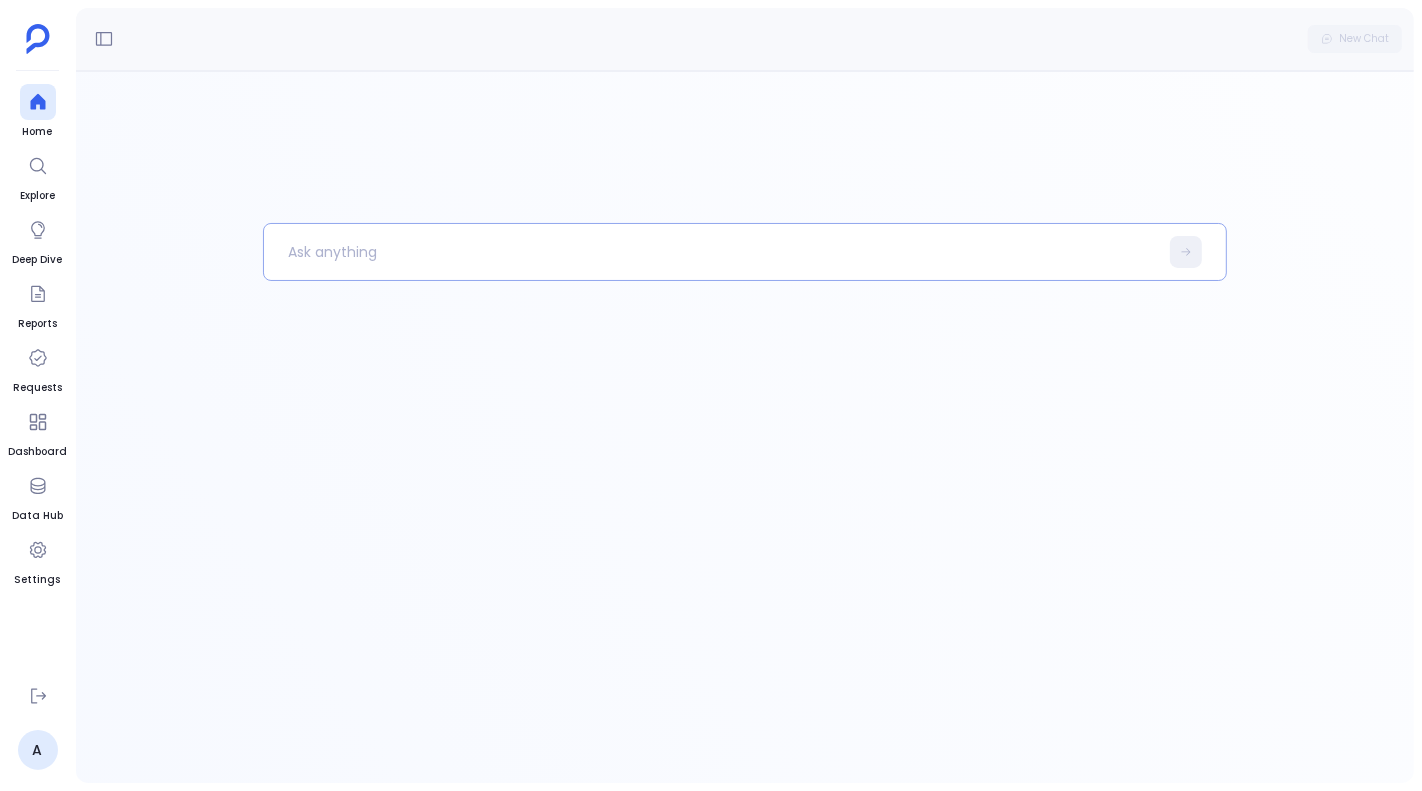click at bounding box center [710, 252] 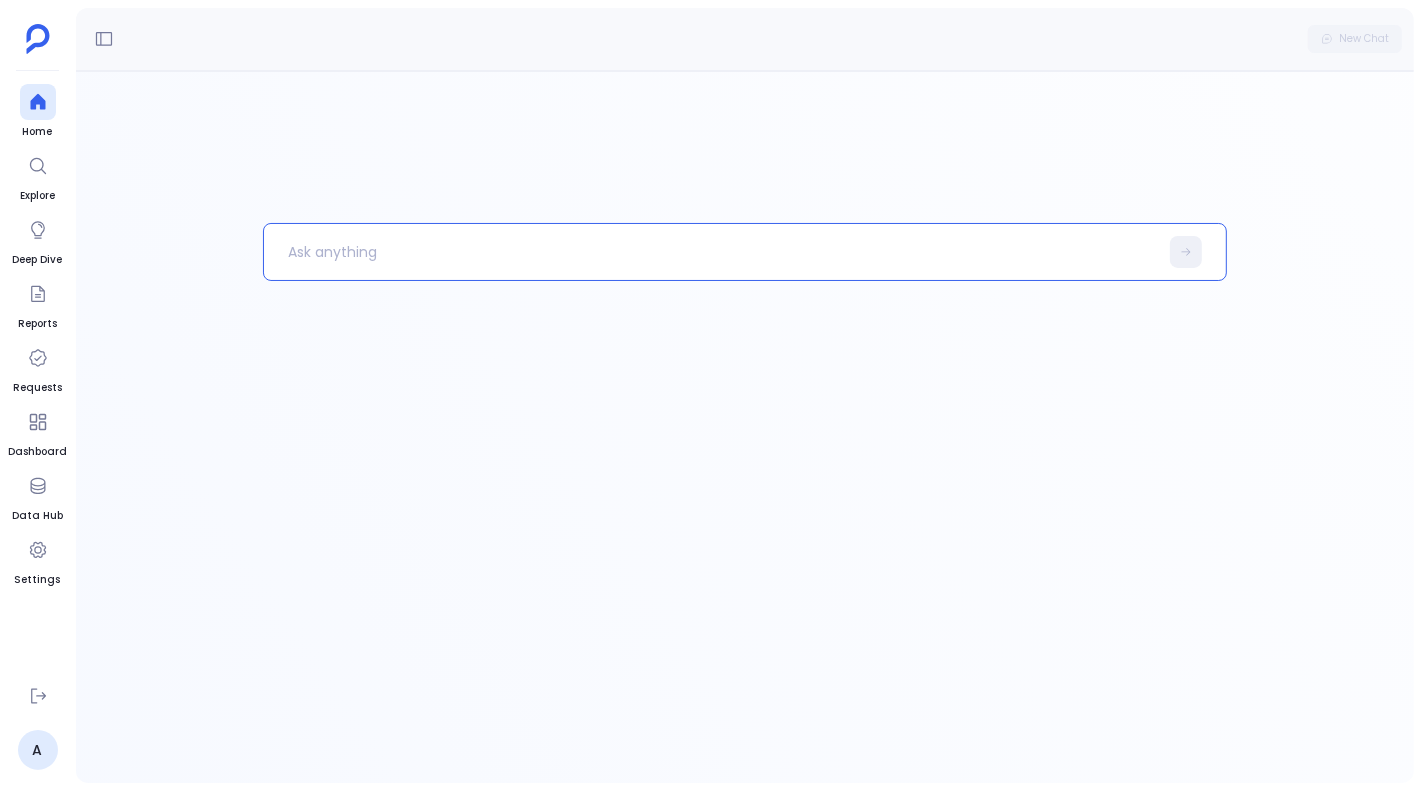 type 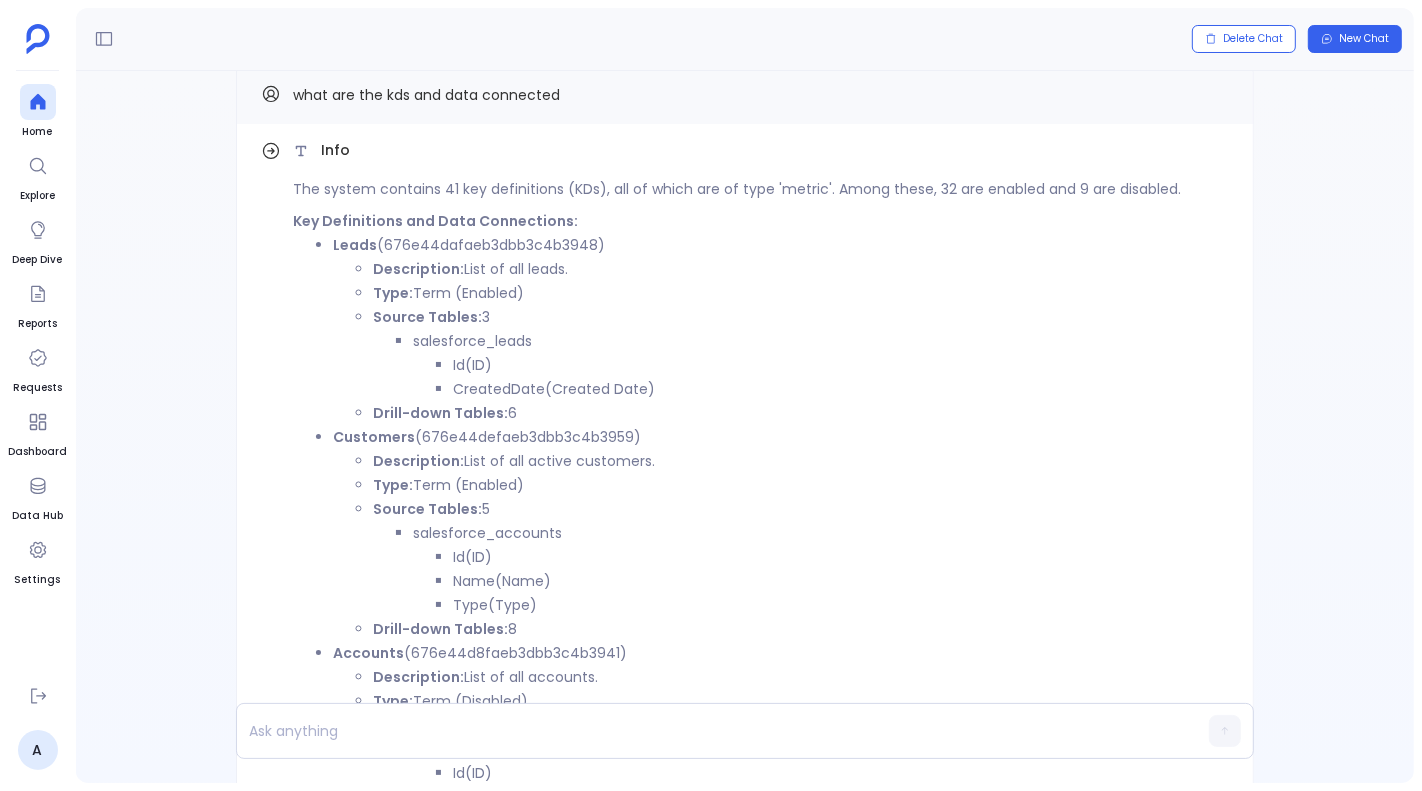 scroll, scrollTop: -706, scrollLeft: 0, axis: vertical 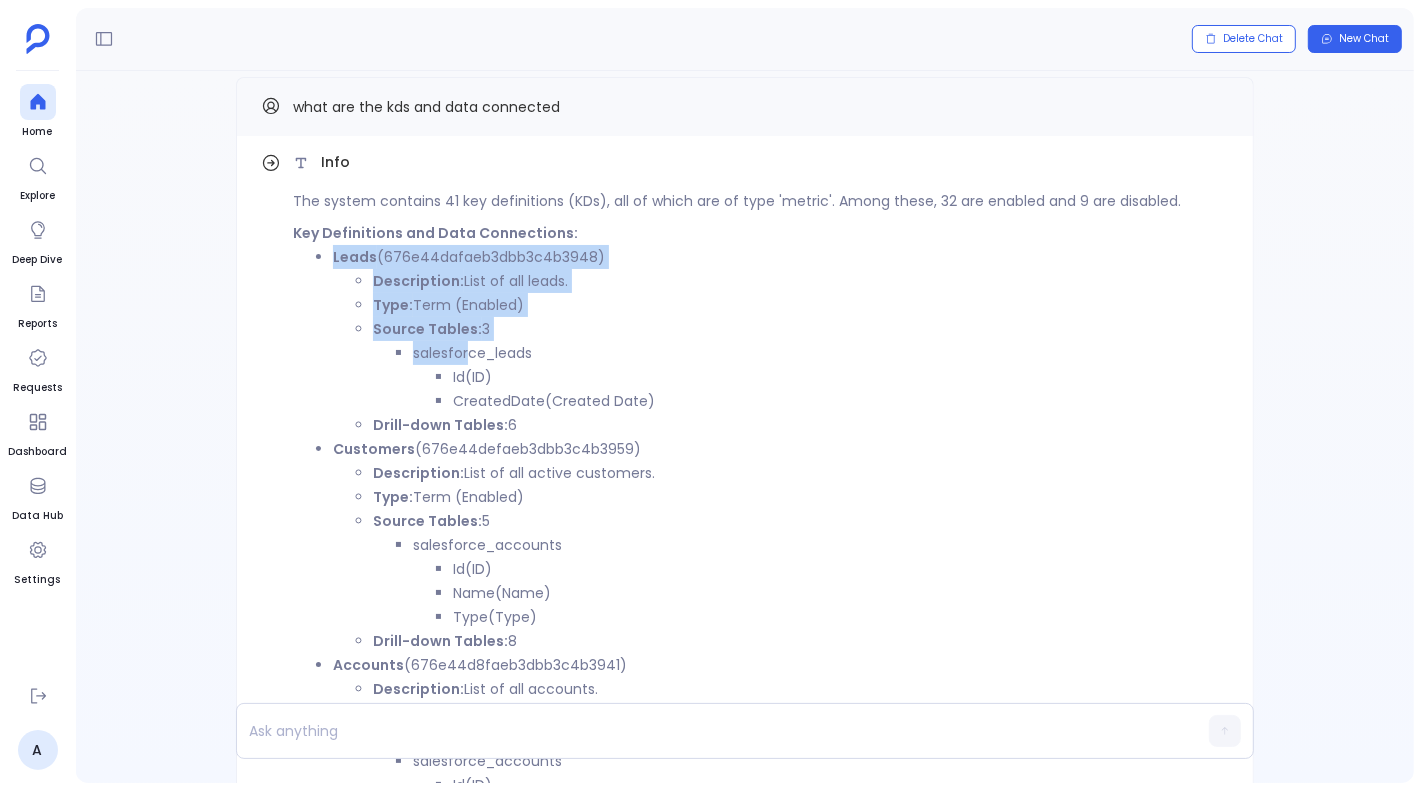 drag, startPoint x: 332, startPoint y: 258, endPoint x: 466, endPoint y: 360, distance: 168.40428 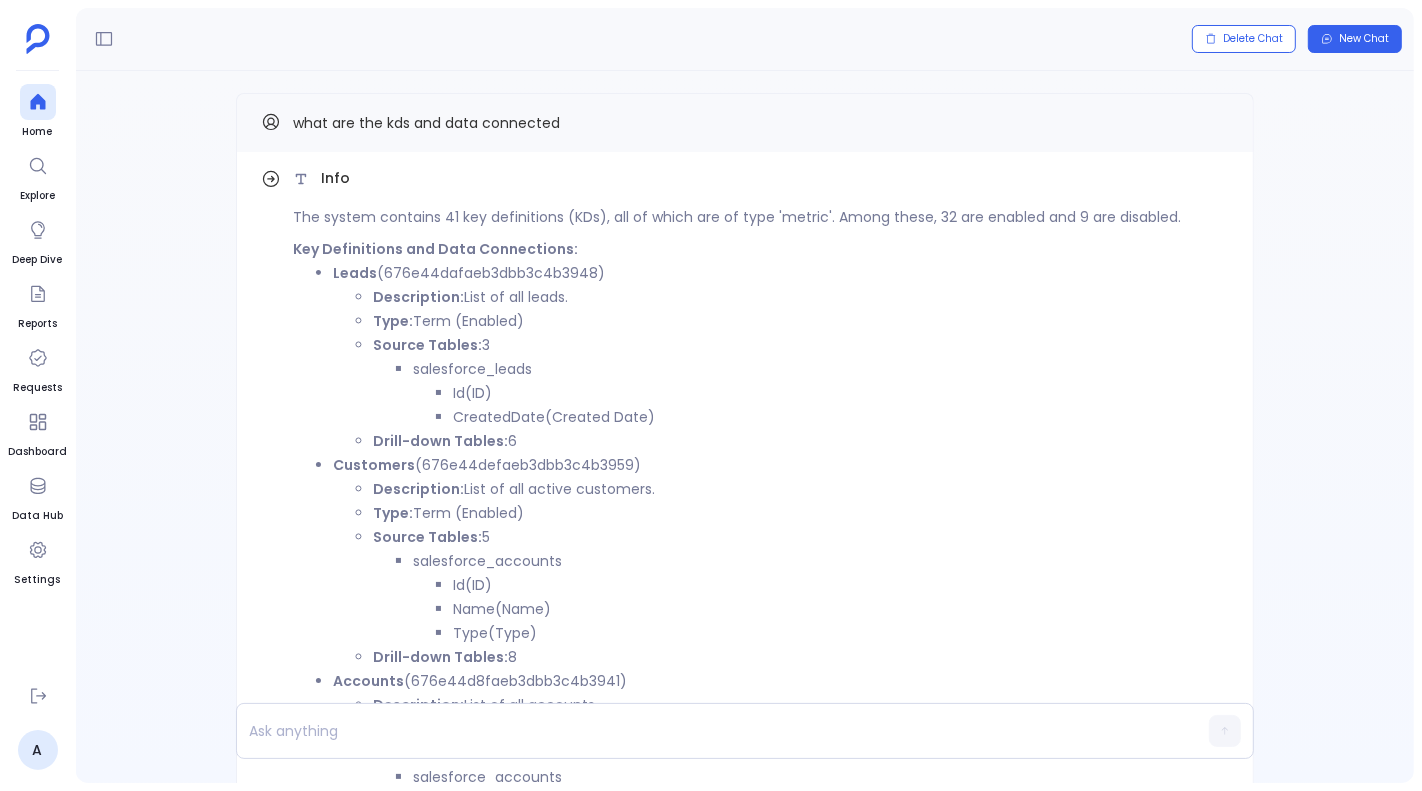 scroll, scrollTop: -711, scrollLeft: 0, axis: vertical 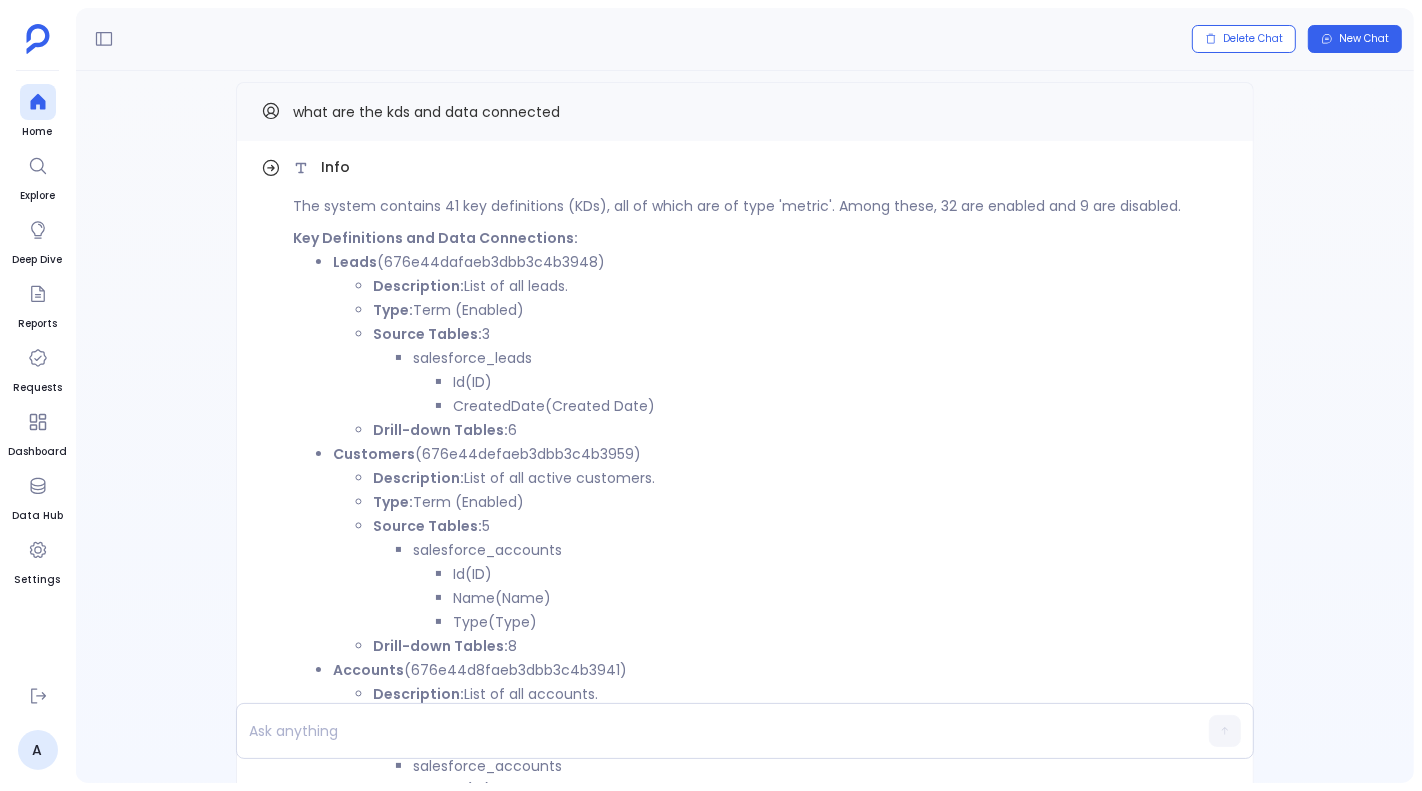 click on "Leads" at bounding box center [355, 262] 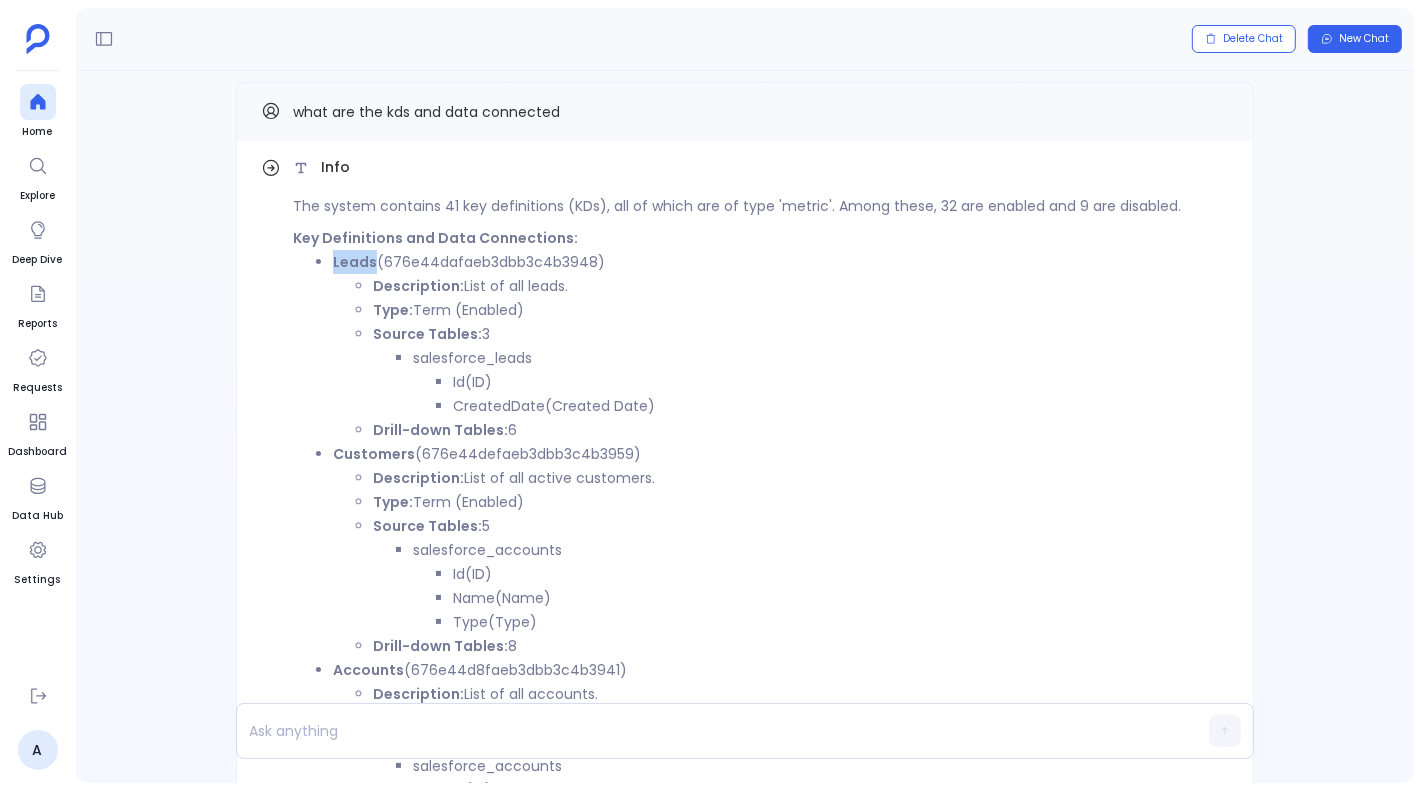 click on "Leads" at bounding box center [355, 262] 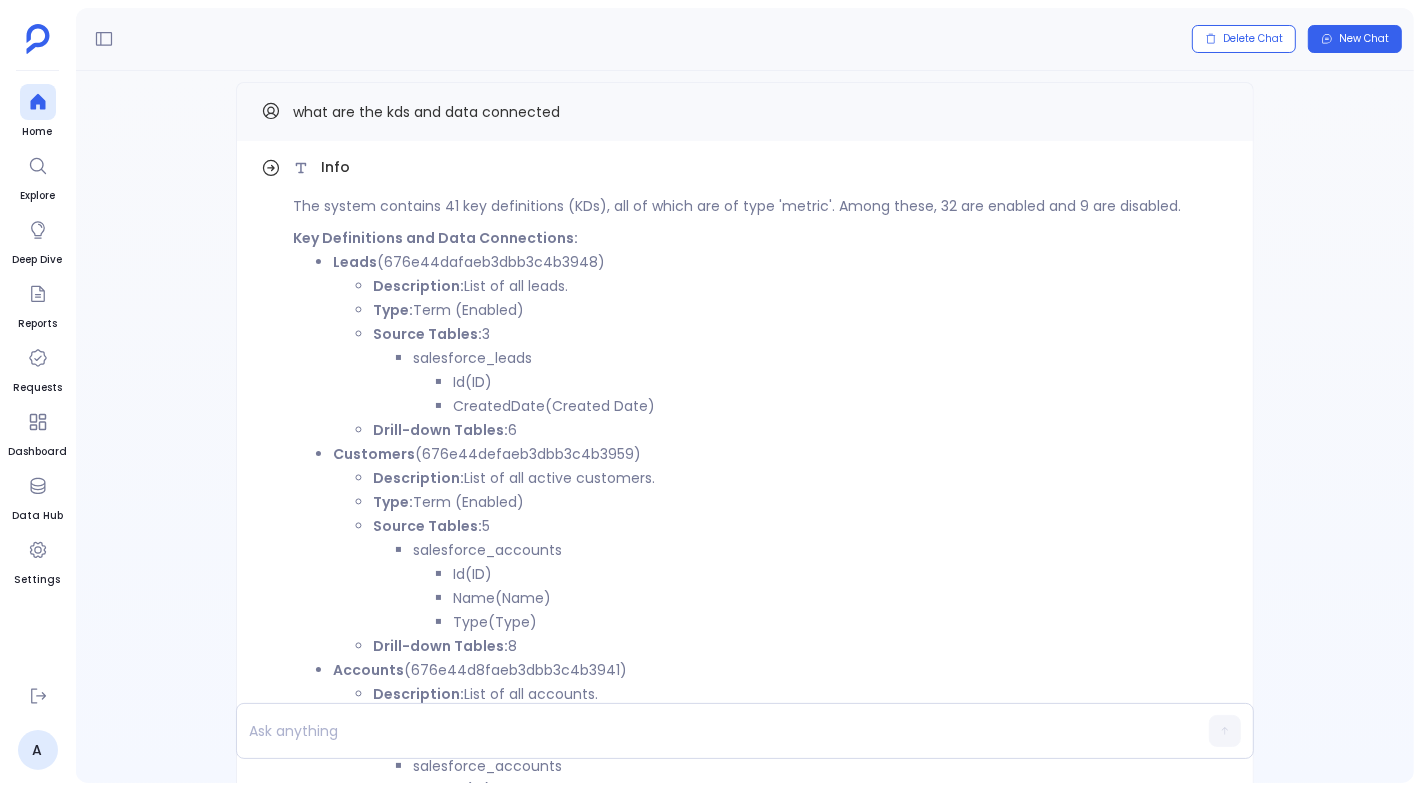 click on "Type:  Term (Enabled)" at bounding box center [801, 310] 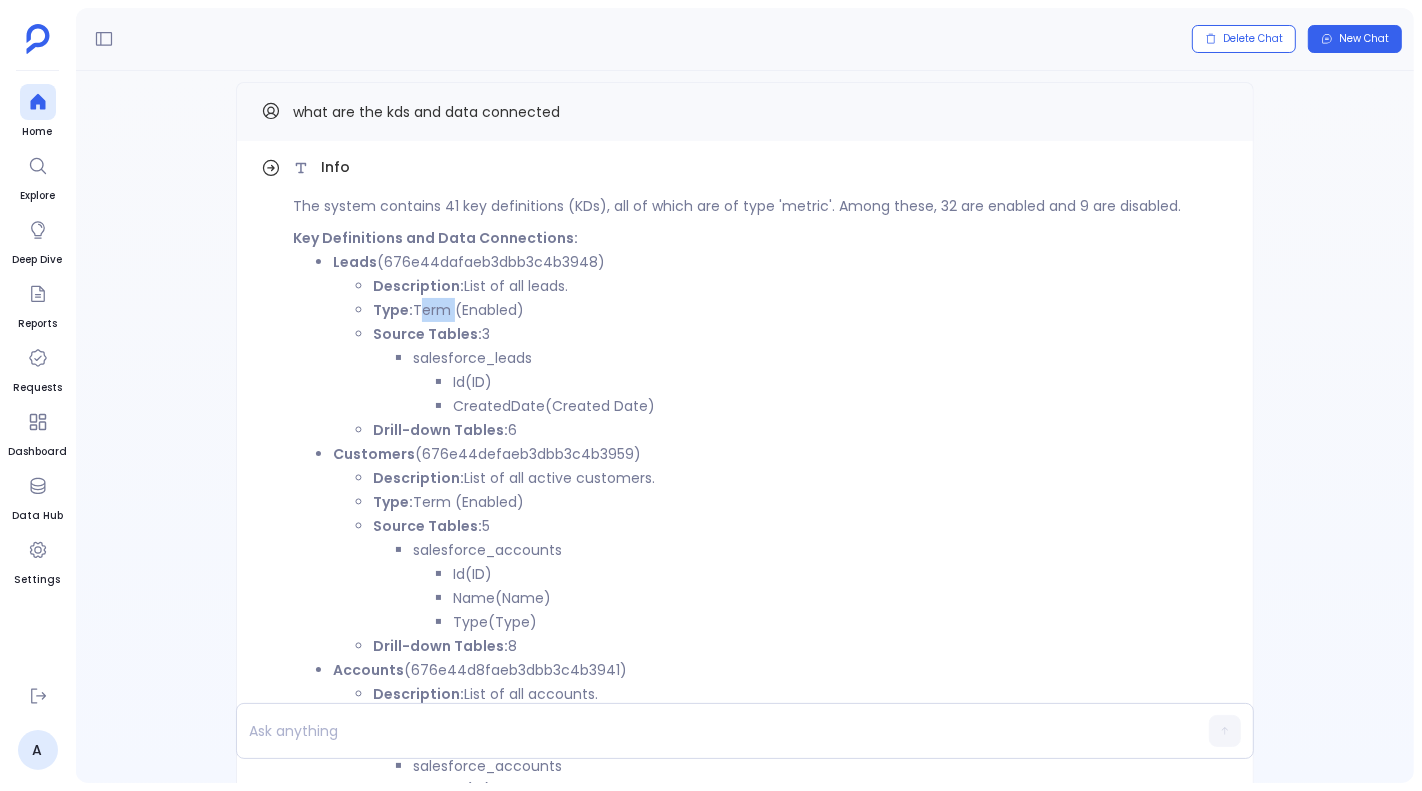 click on "Type:  Term (Enabled)" at bounding box center (801, 310) 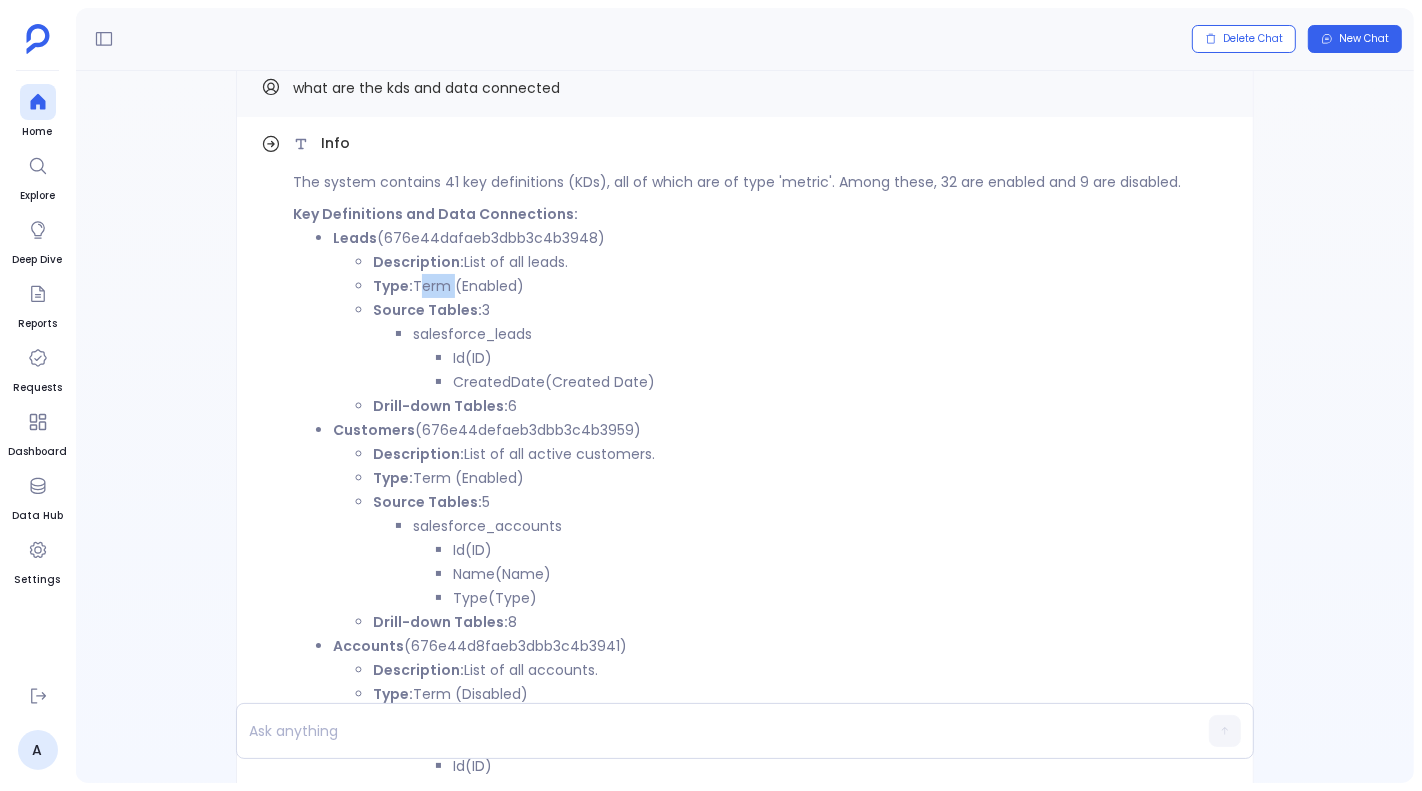 scroll, scrollTop: -722, scrollLeft: 0, axis: vertical 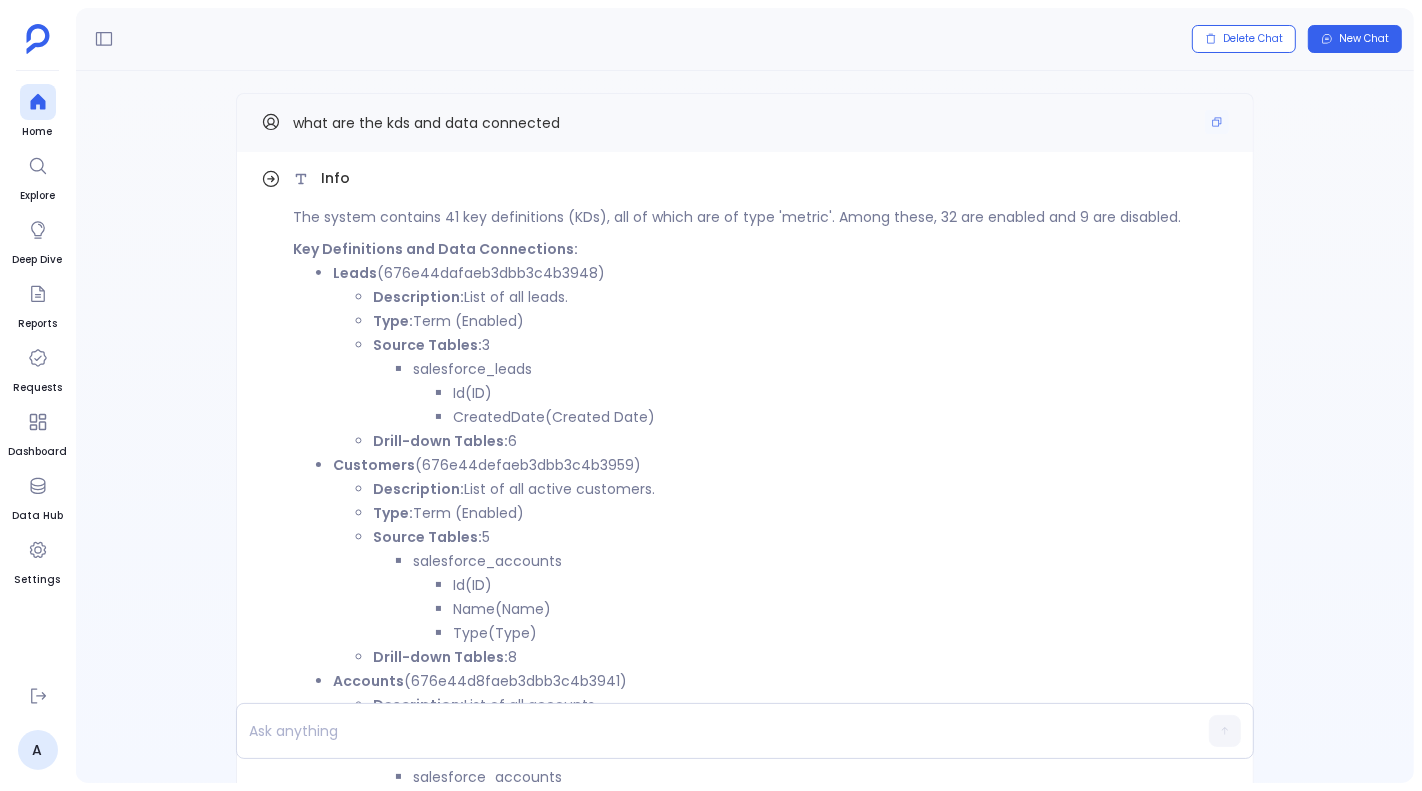 click on "what are the kds and data connected" at bounding box center (426, 123) 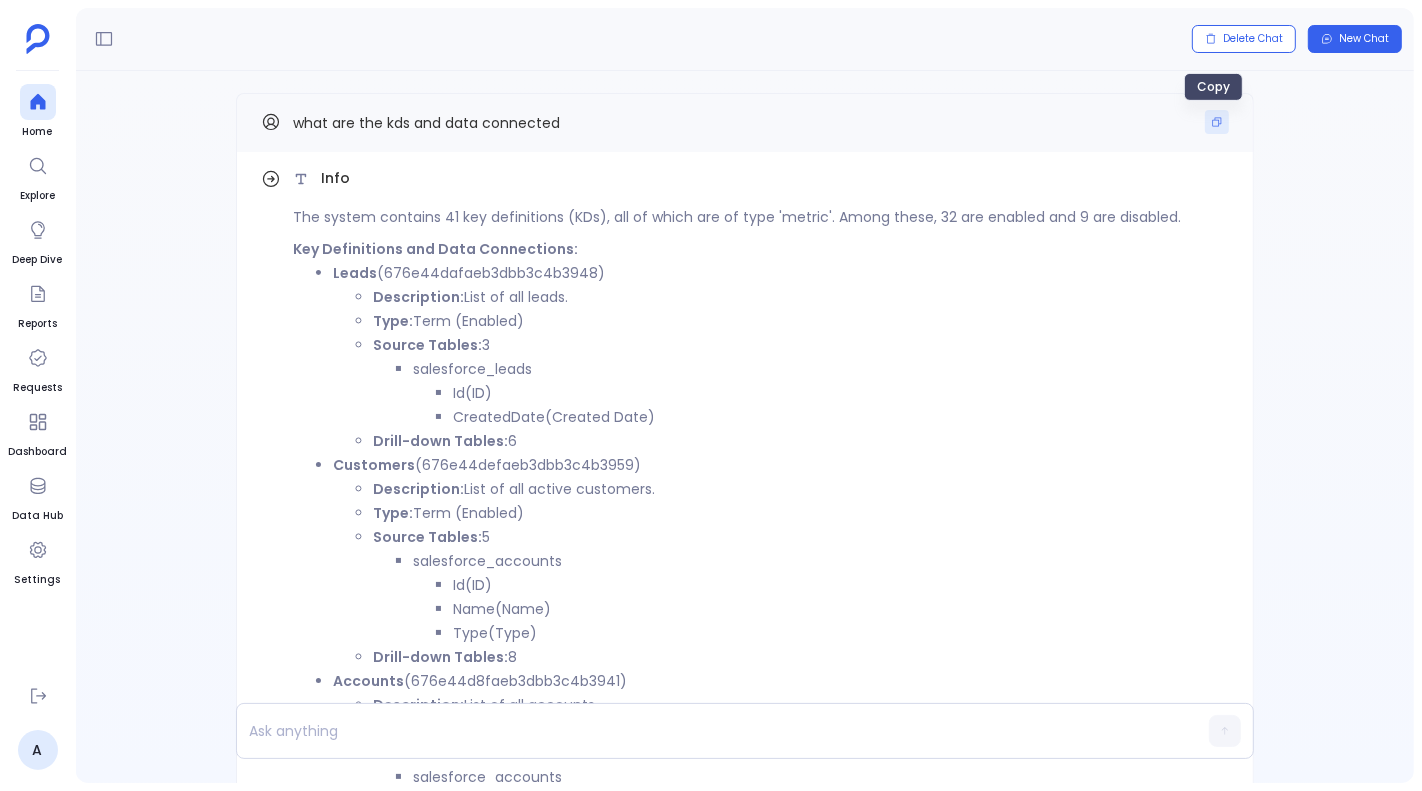 click 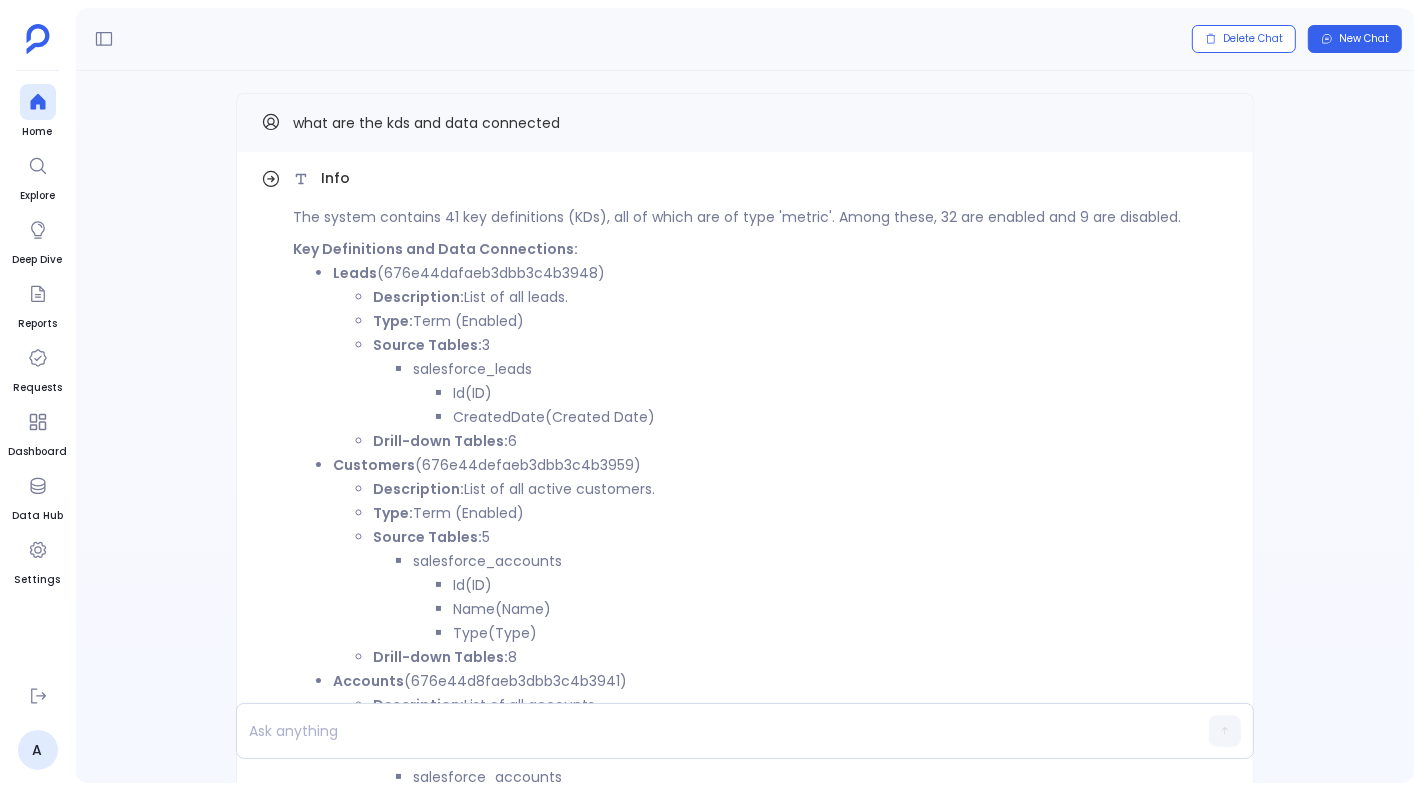 scroll, scrollTop: 0, scrollLeft: 0, axis: both 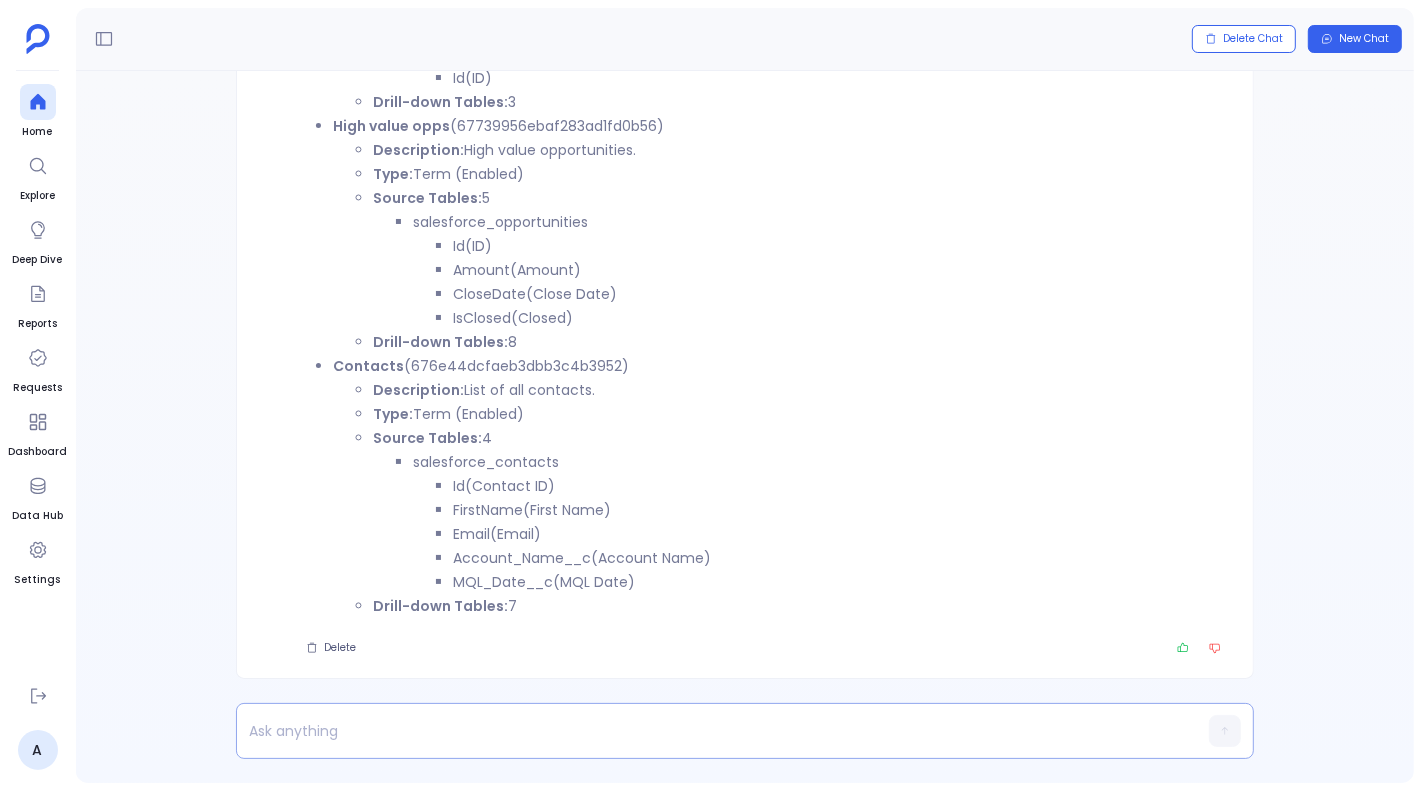 click at bounding box center (706, 731) 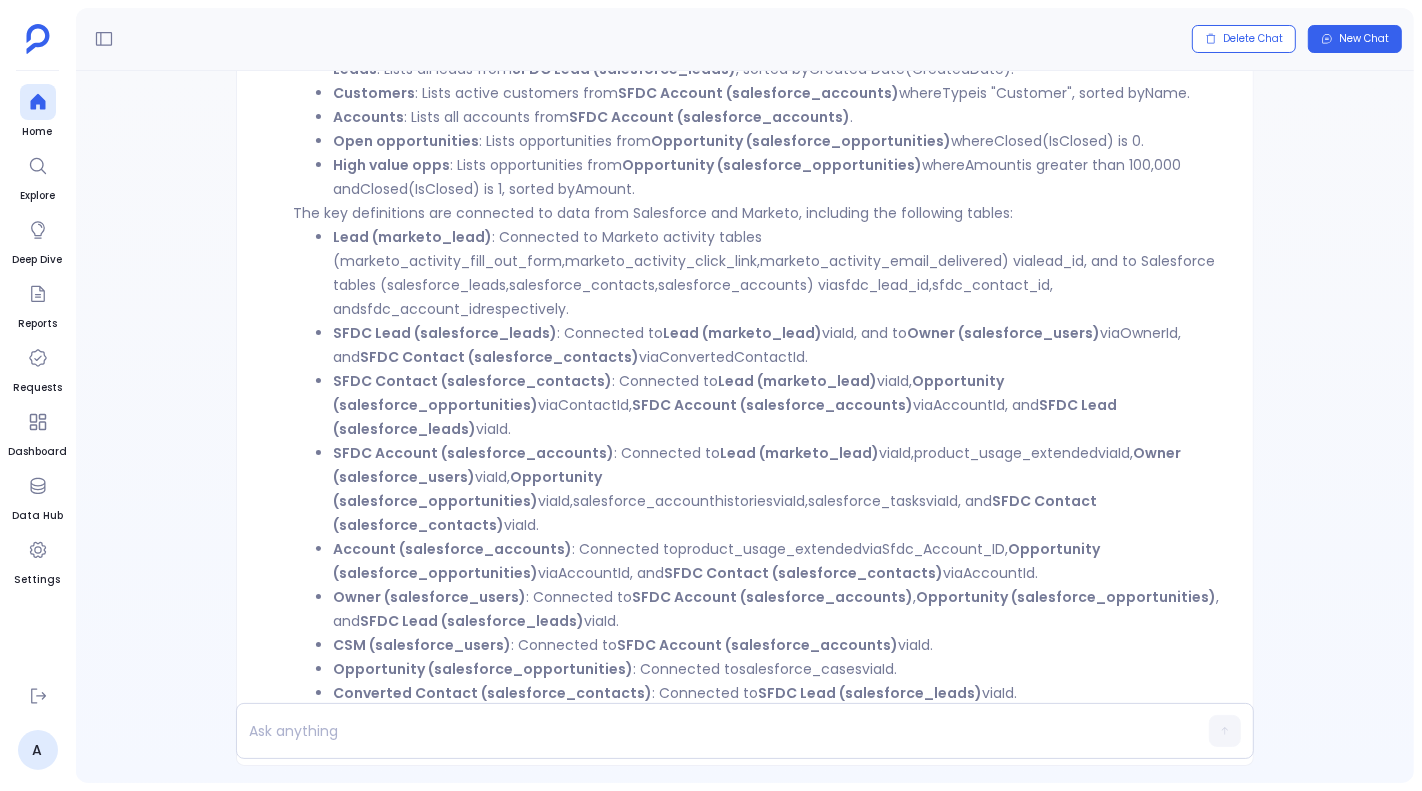 scroll, scrollTop: 0, scrollLeft: 0, axis: both 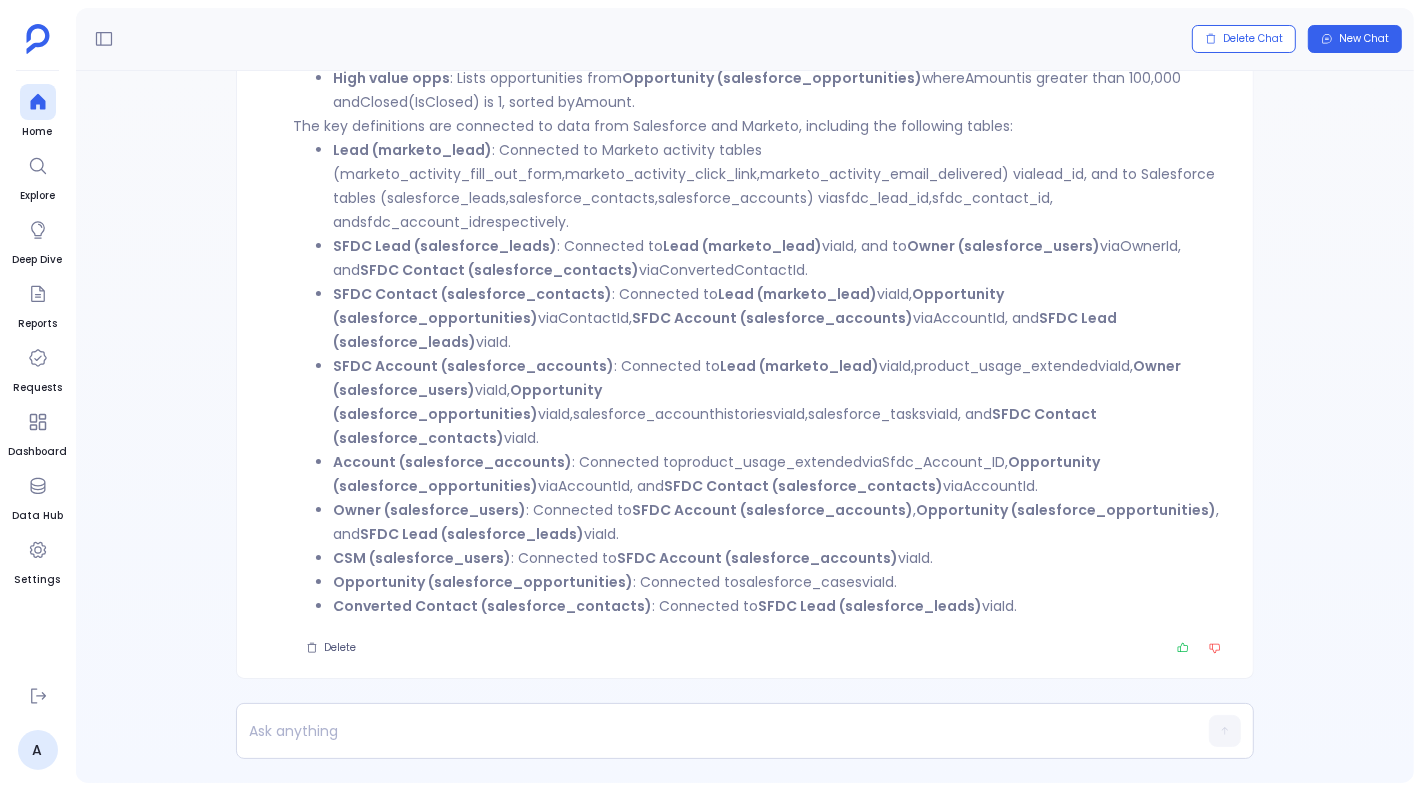 click on "Converted Contact (salesforce_contacts)" at bounding box center (492, 606) 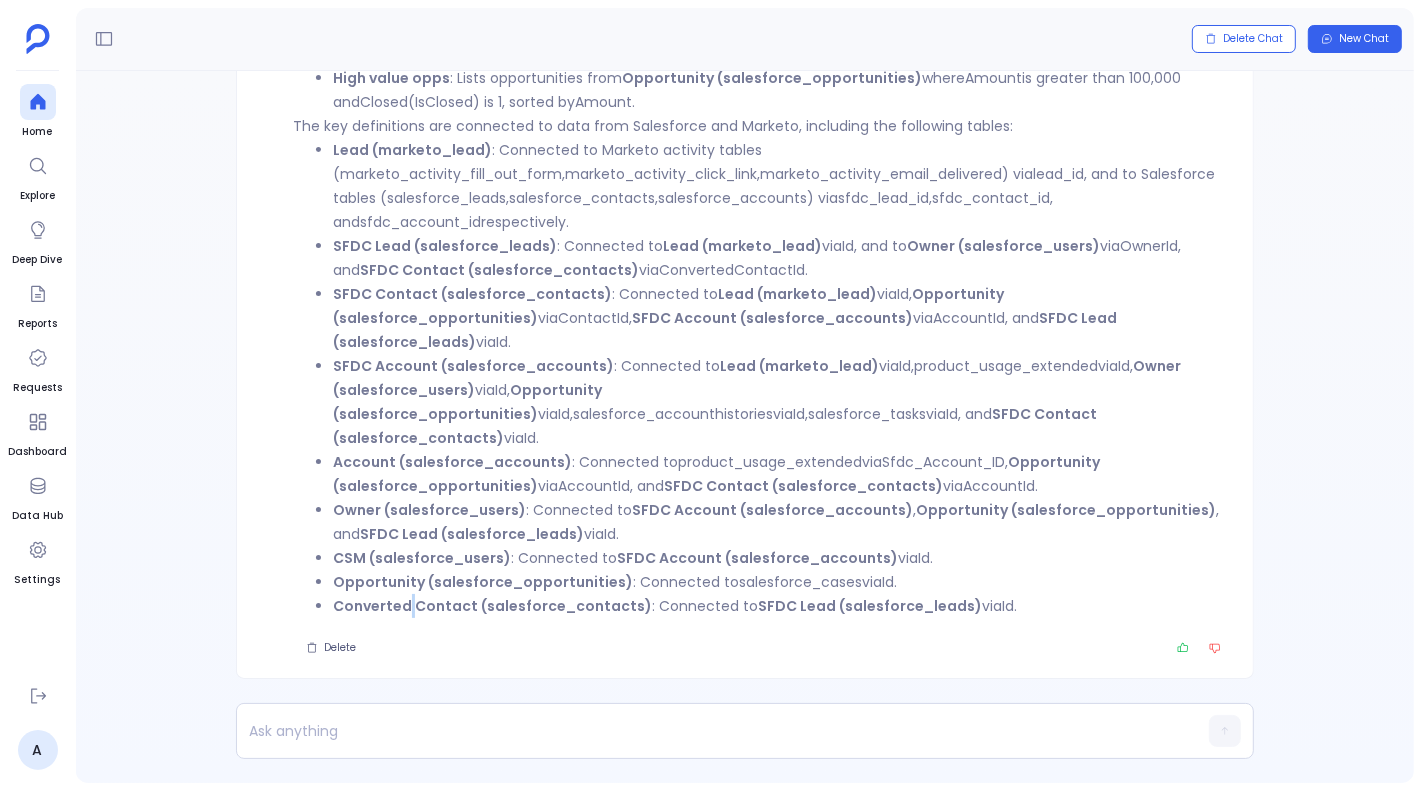 click on "Converted Contact (salesforce_contacts)" at bounding box center [492, 606] 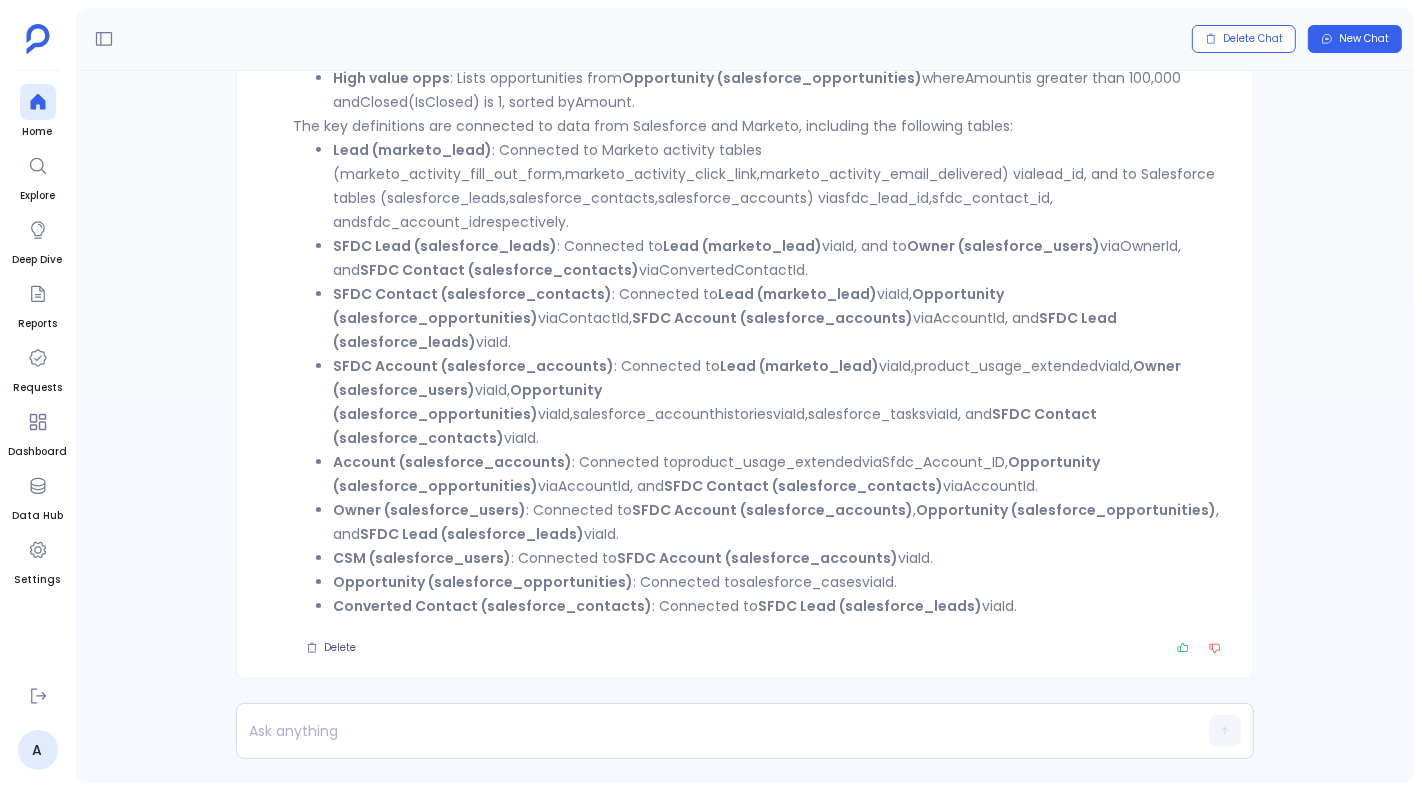 click on "Converted Contact (salesforce_contacts)" at bounding box center [492, 606] 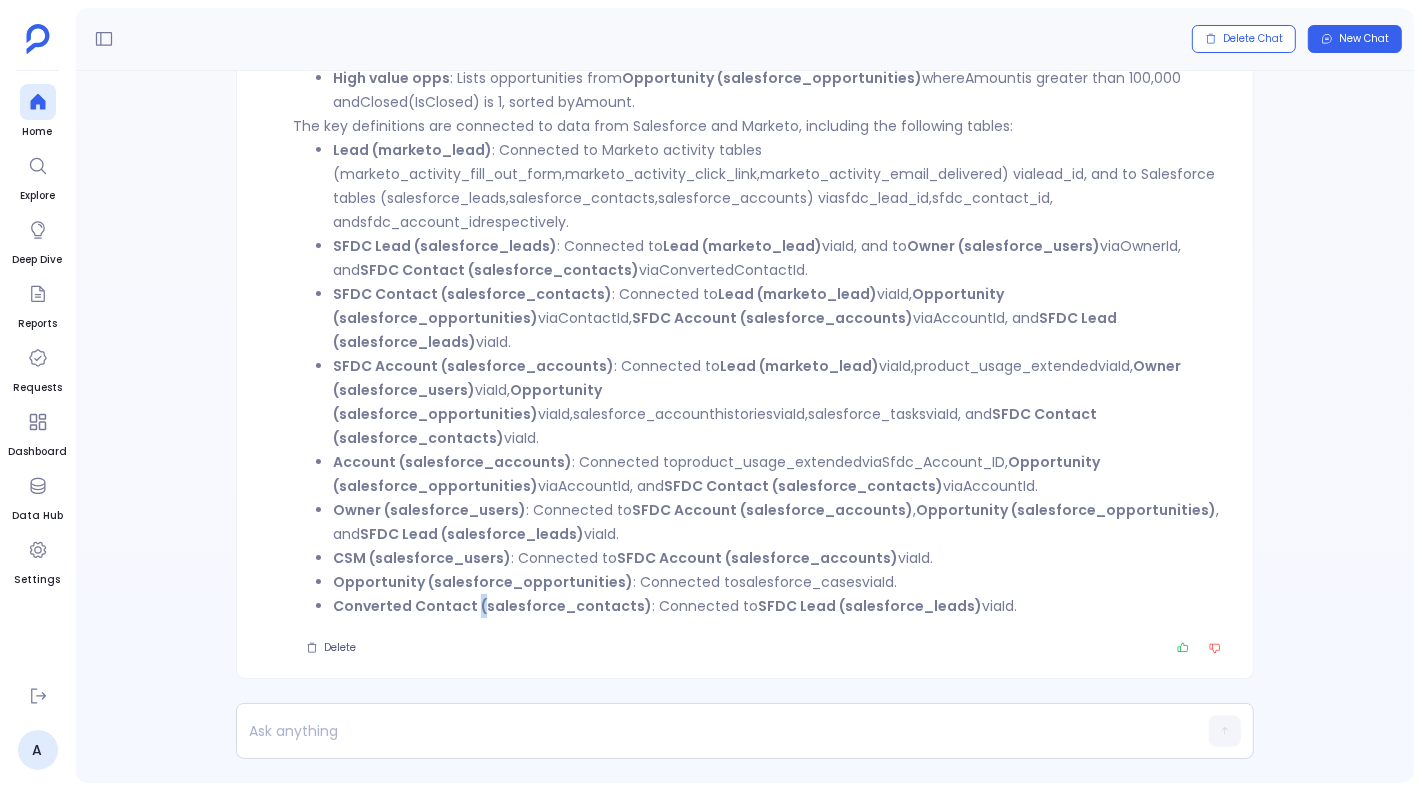 click on "Converted Contact (salesforce_contacts)" at bounding box center (492, 606) 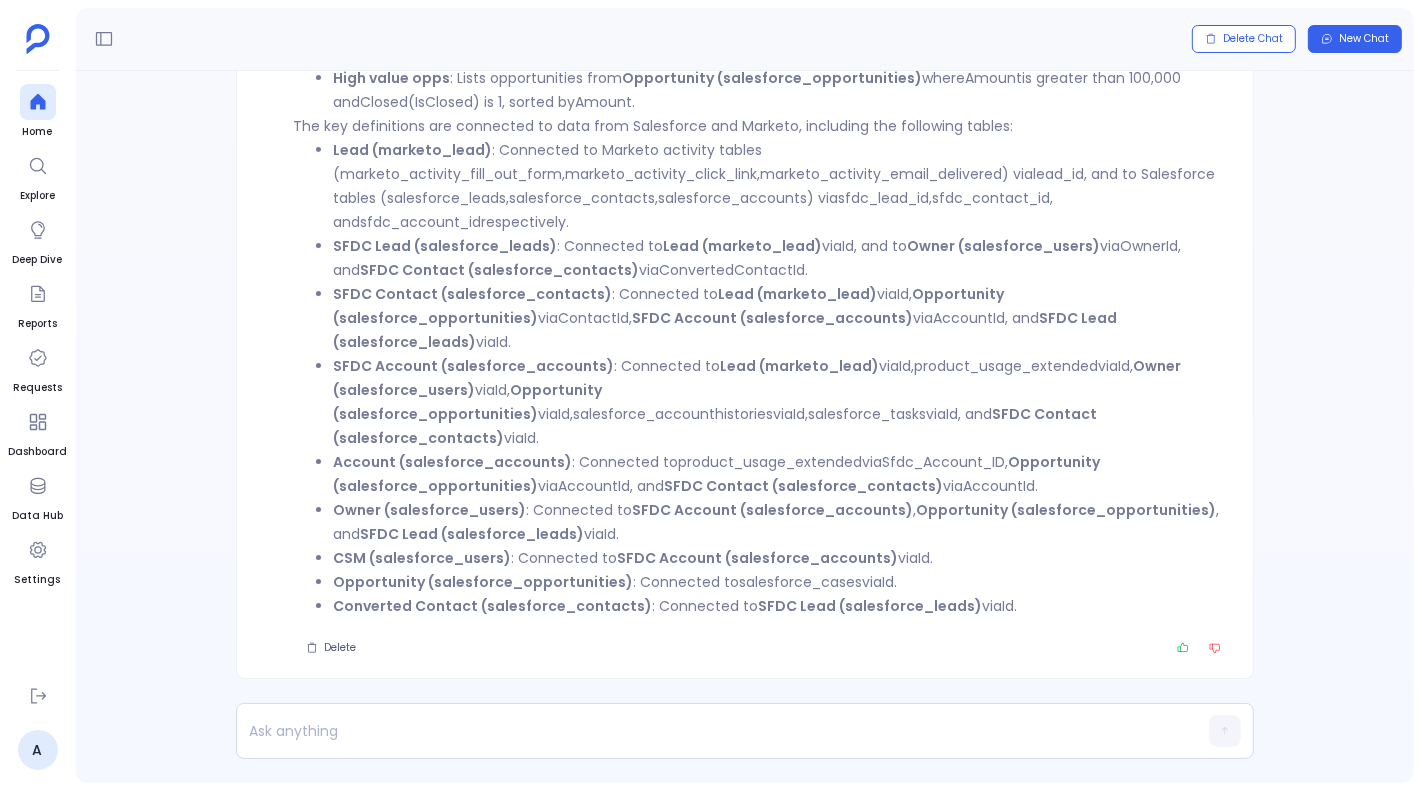 click on "Converted Contact (salesforce_contacts)" at bounding box center [492, 606] 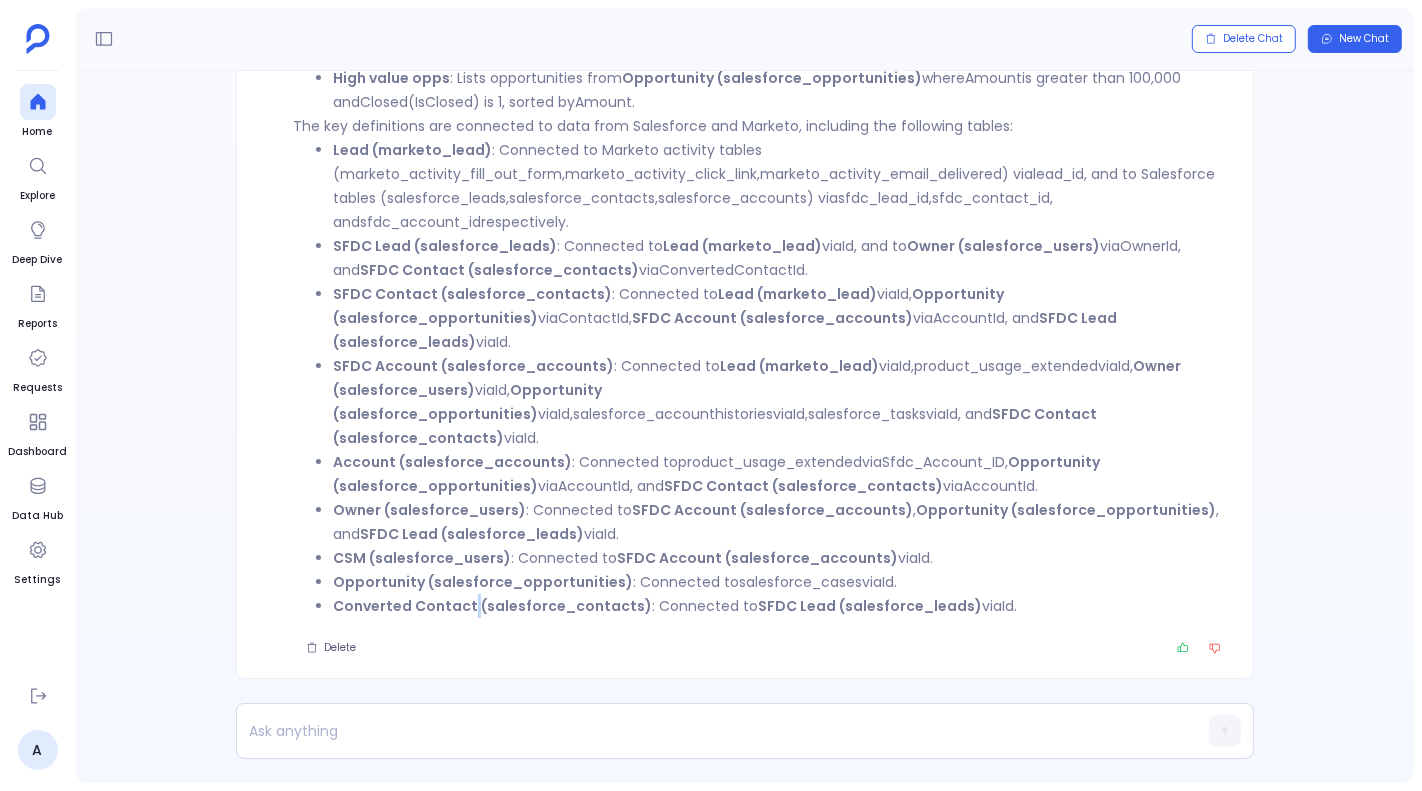 click on "Converted Contact (salesforce_contacts)" at bounding box center [492, 606] 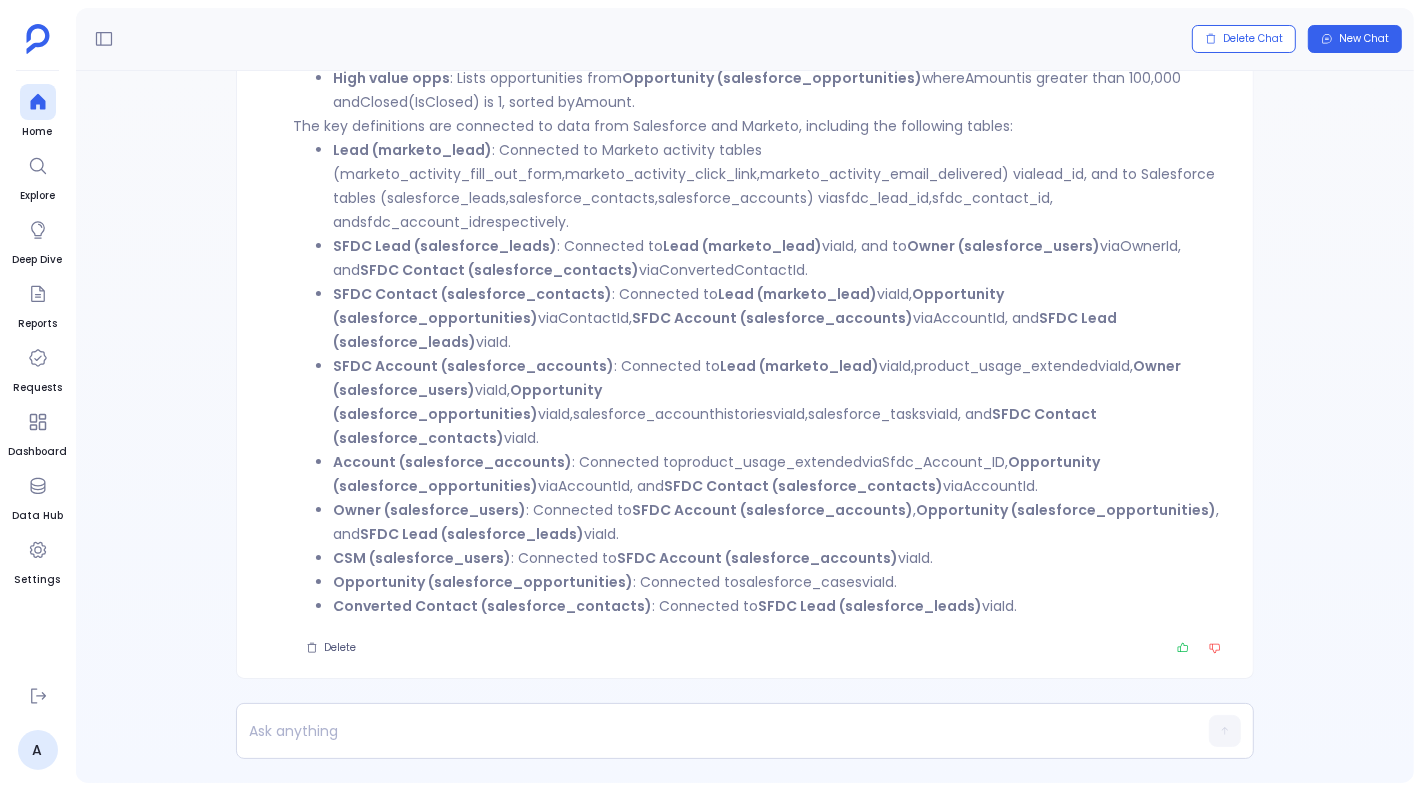 click on "Converted Contact (salesforce_contacts) : Connected to  SFDC Lead (salesforce_leads)  via  Id ." at bounding box center (781, 606) 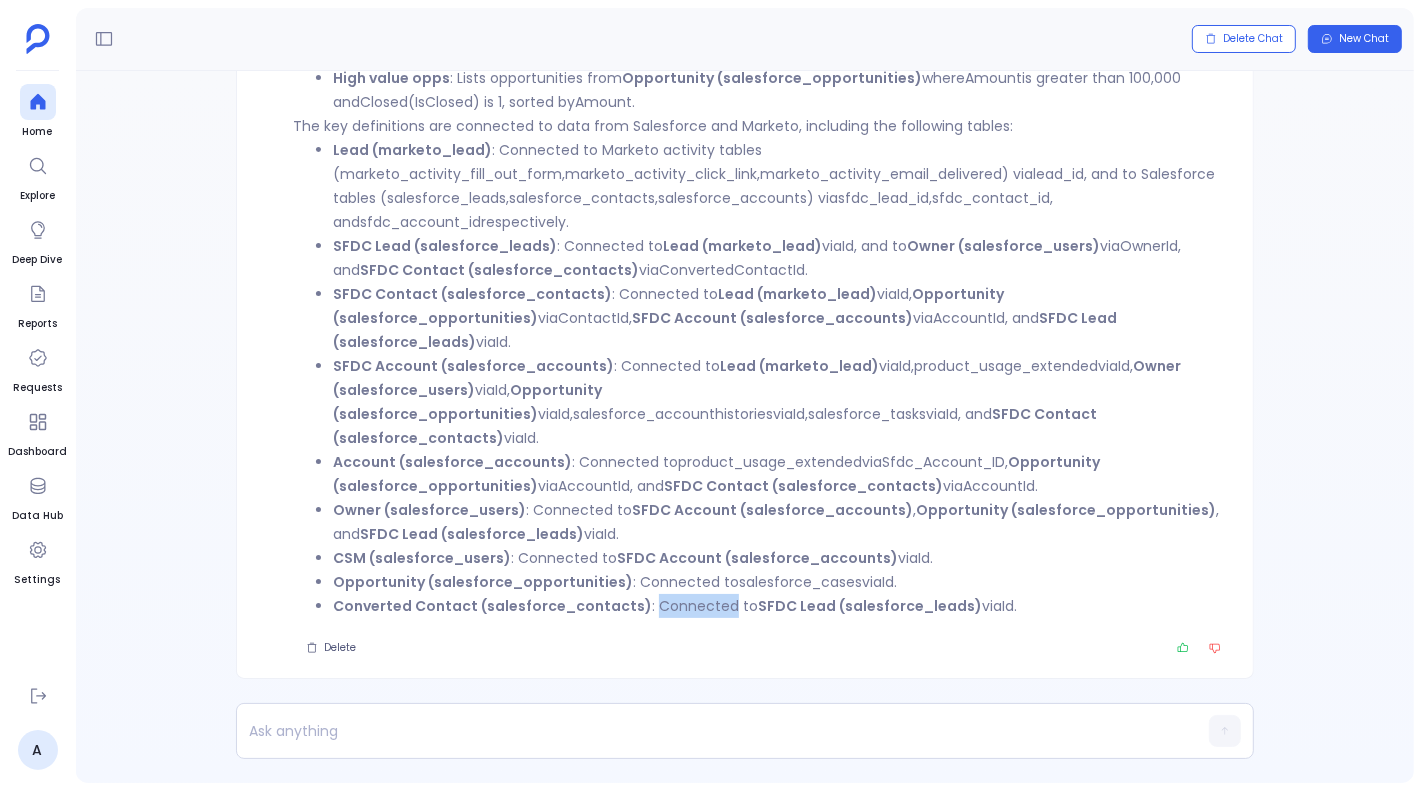 click on "Converted Contact (salesforce_contacts) : Connected to  SFDC Lead (salesforce_leads)  via  Id ." at bounding box center [781, 606] 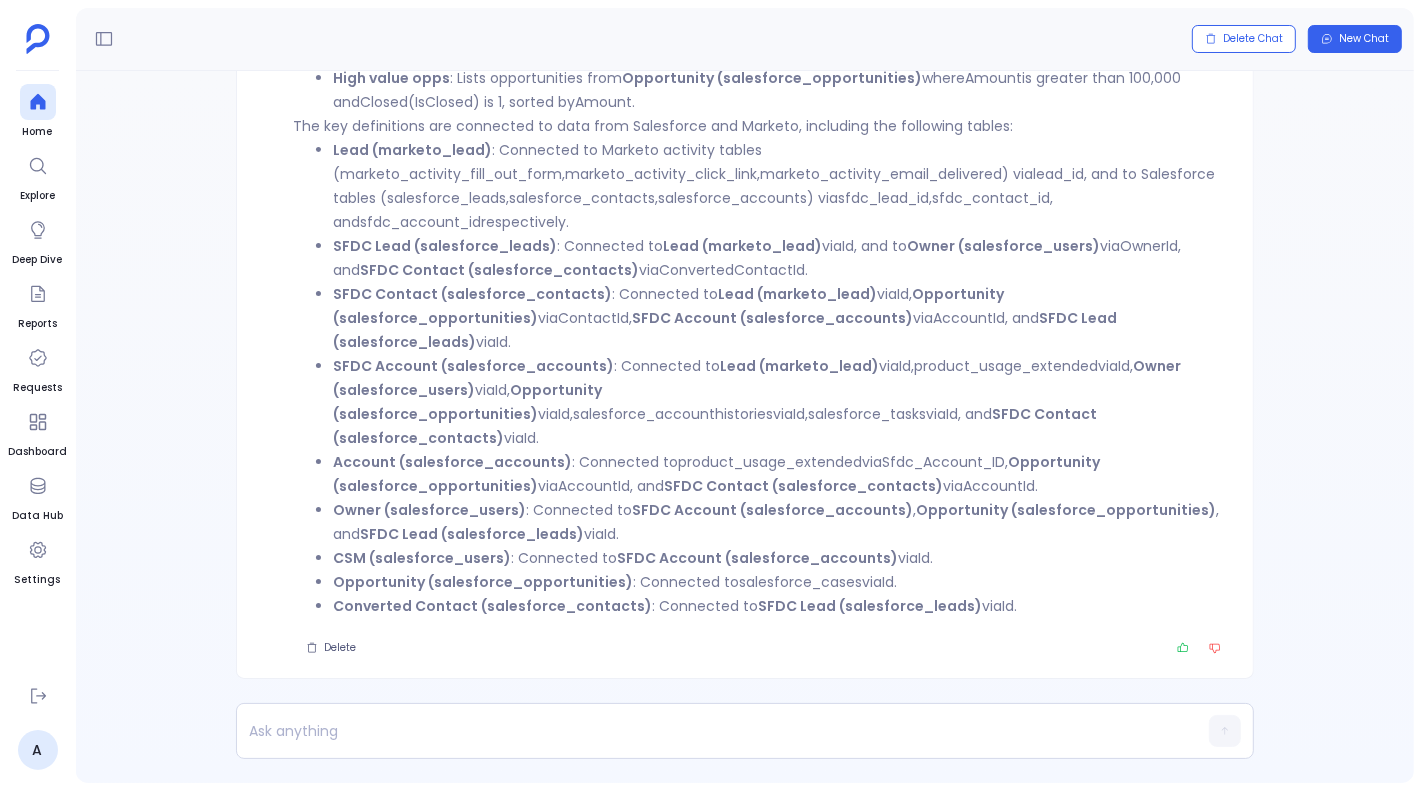 click on "Converted Contact (salesforce_contacts) : Connected to  SFDC Lead (salesforce_leads)  via  Id ." at bounding box center (781, 606) 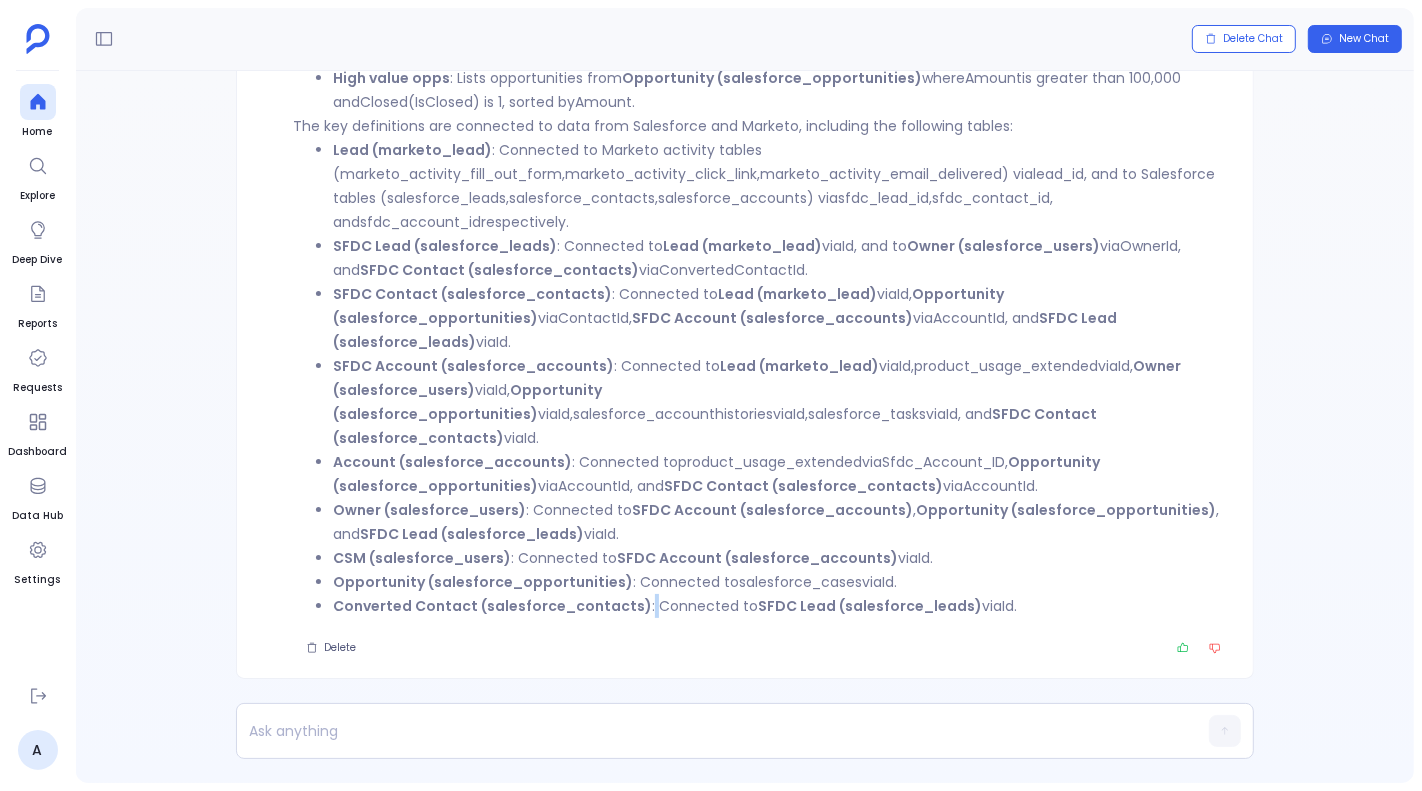click on "Converted Contact (salesforce_contacts) : Connected to  SFDC Lead (salesforce_leads)  via  Id ." at bounding box center (781, 606) 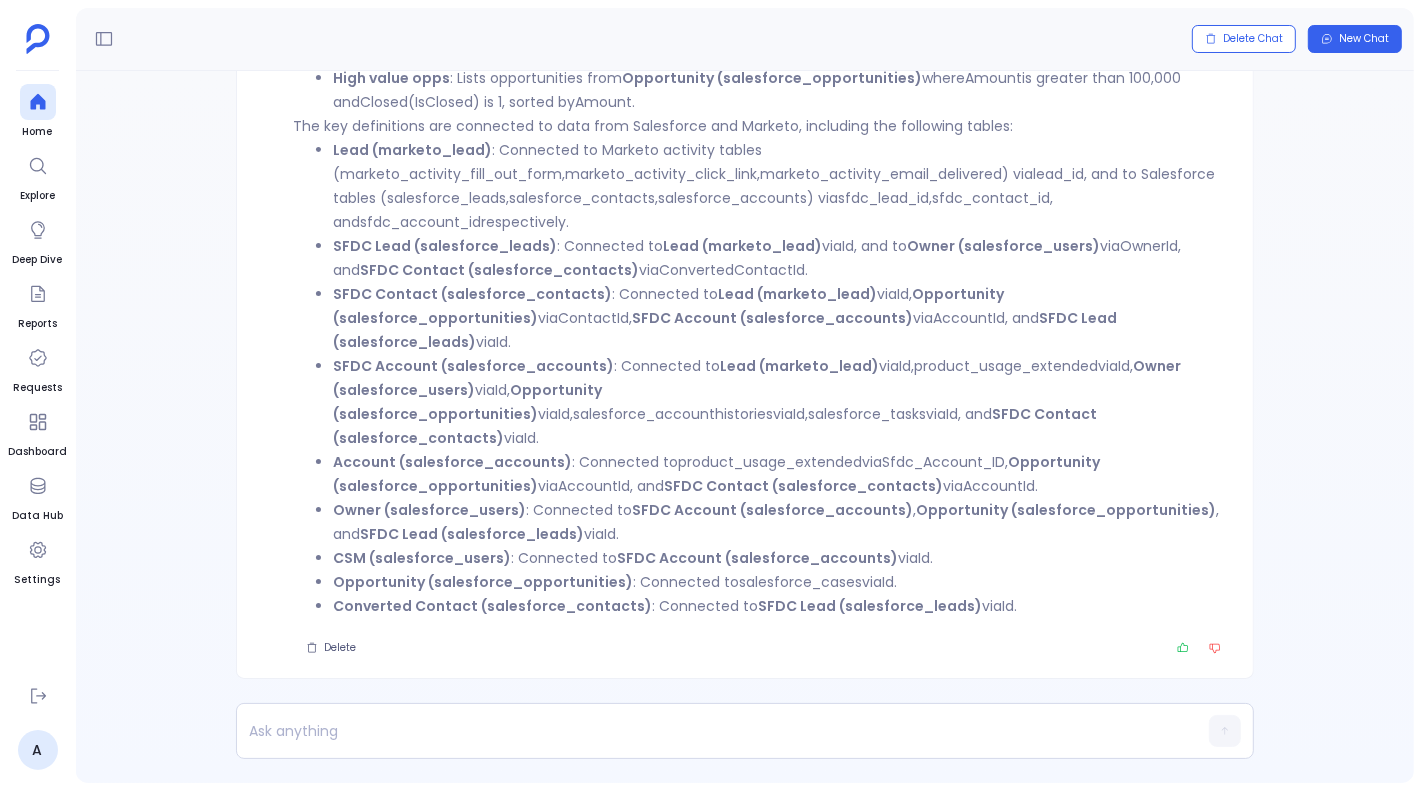 click on "Converted Contact (salesforce_contacts) : Connected to  SFDC Lead (salesforce_leads)  via  Id ." at bounding box center [781, 606] 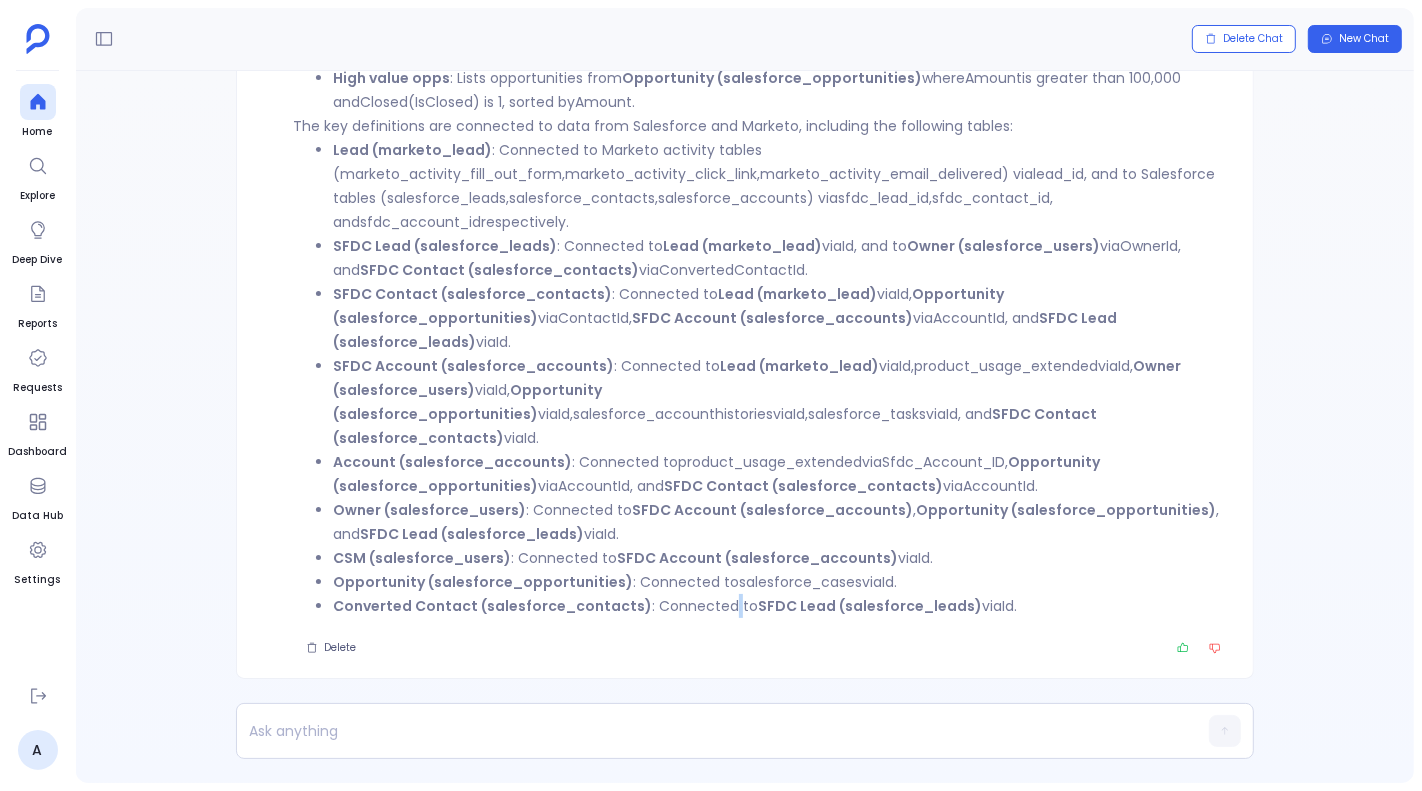 click on "Converted Contact (salesforce_contacts) : Connected to  SFDC Lead (salesforce_leads)  via  Id ." at bounding box center [781, 606] 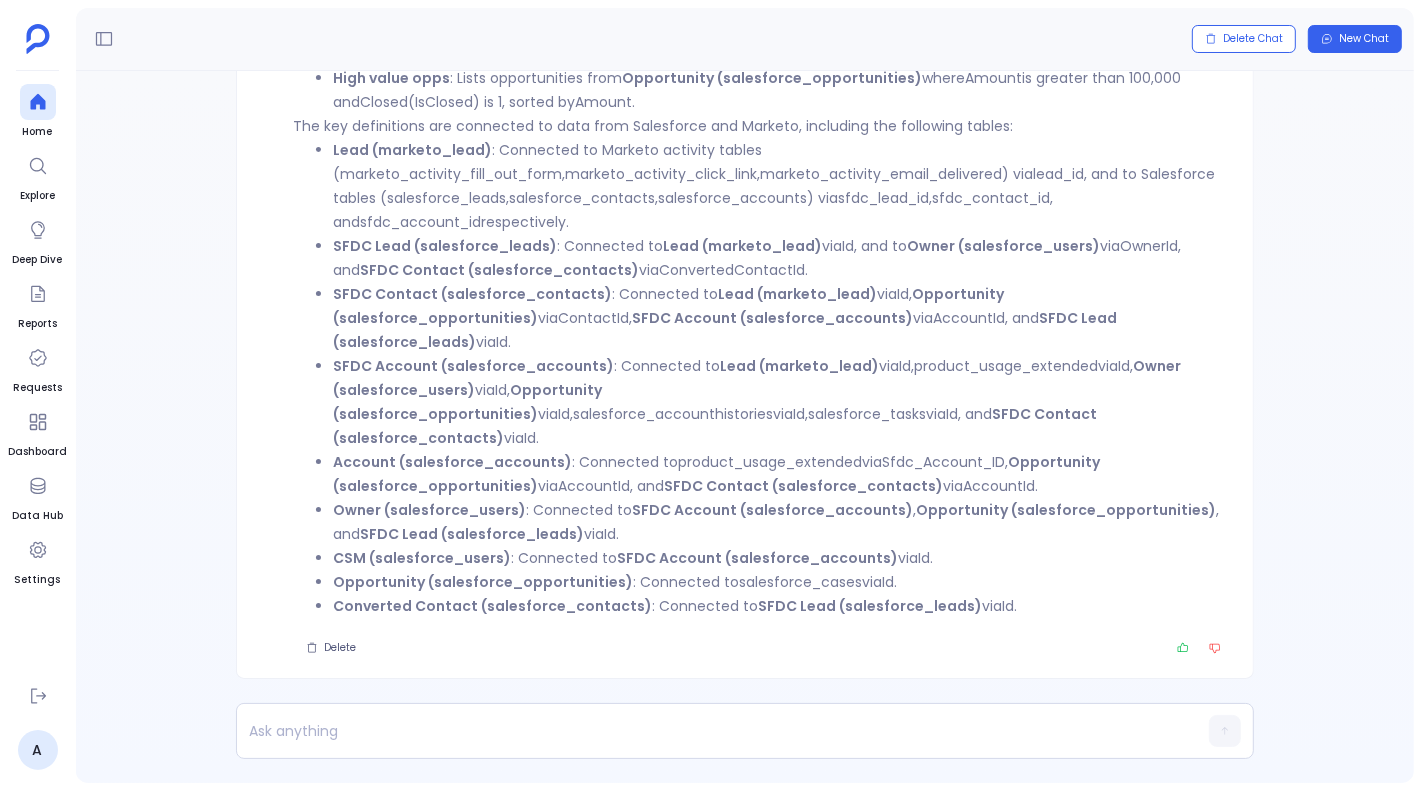 click on "Converted Contact (salesforce_contacts) : Connected to  SFDC Lead (salesforce_leads)  via  Id ." at bounding box center (781, 606) 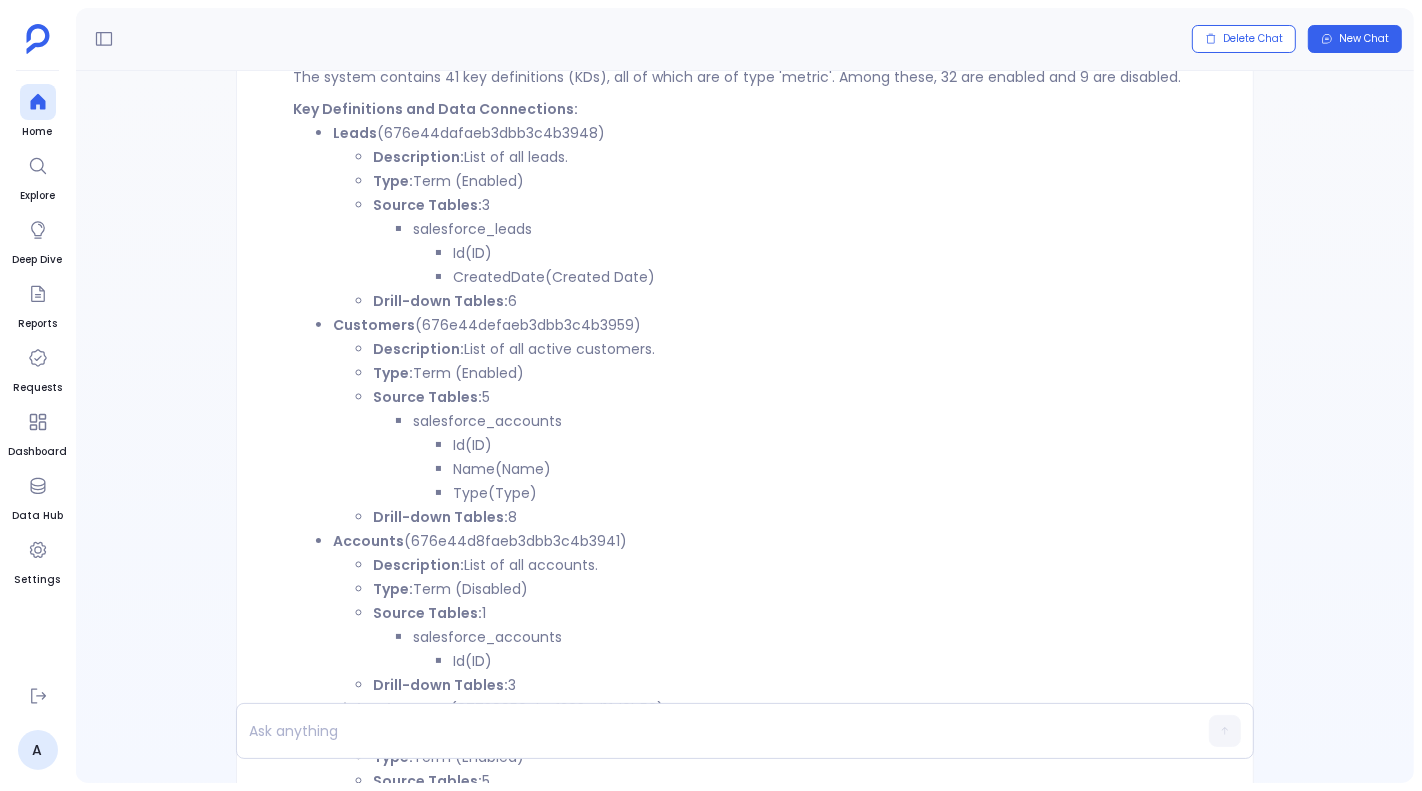 scroll, scrollTop: -1525, scrollLeft: 0, axis: vertical 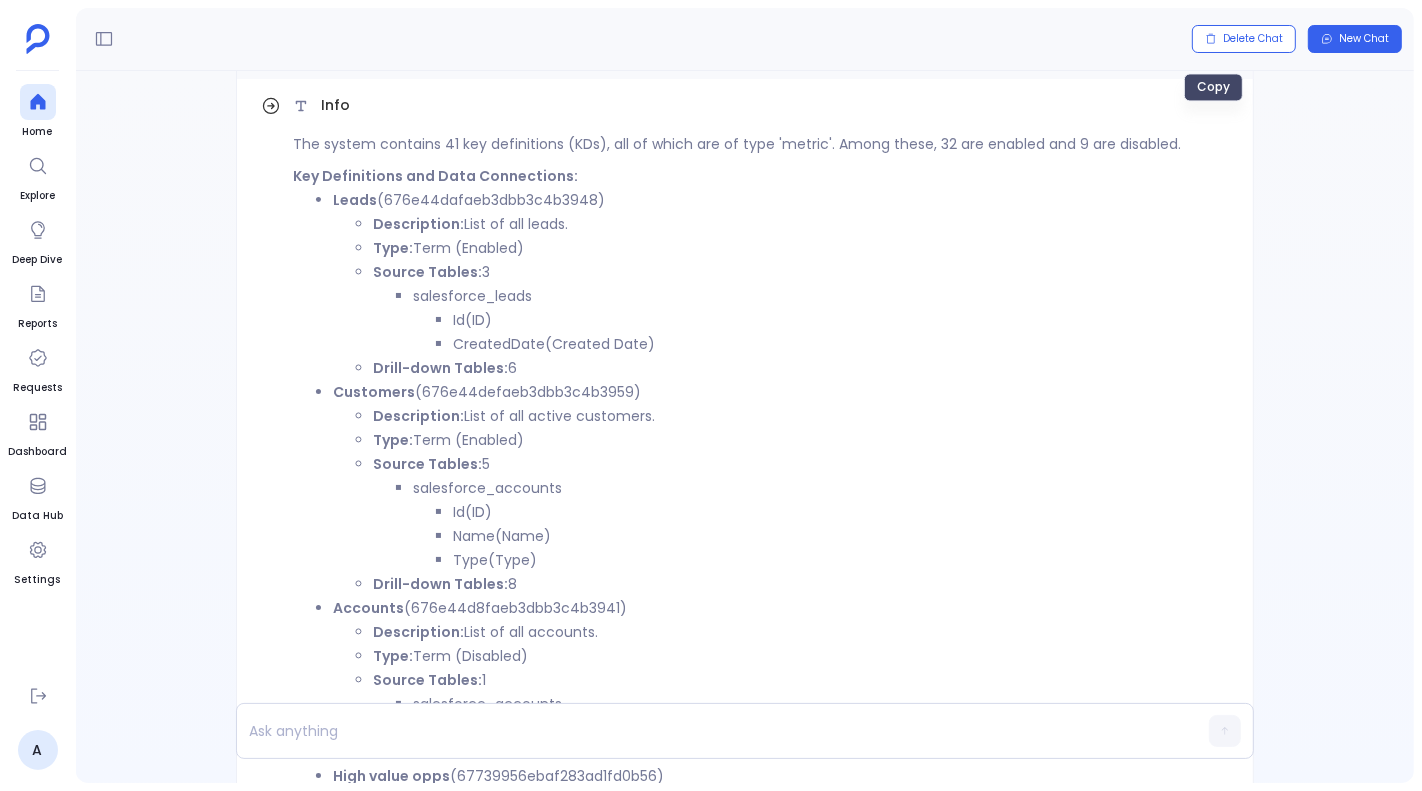 click 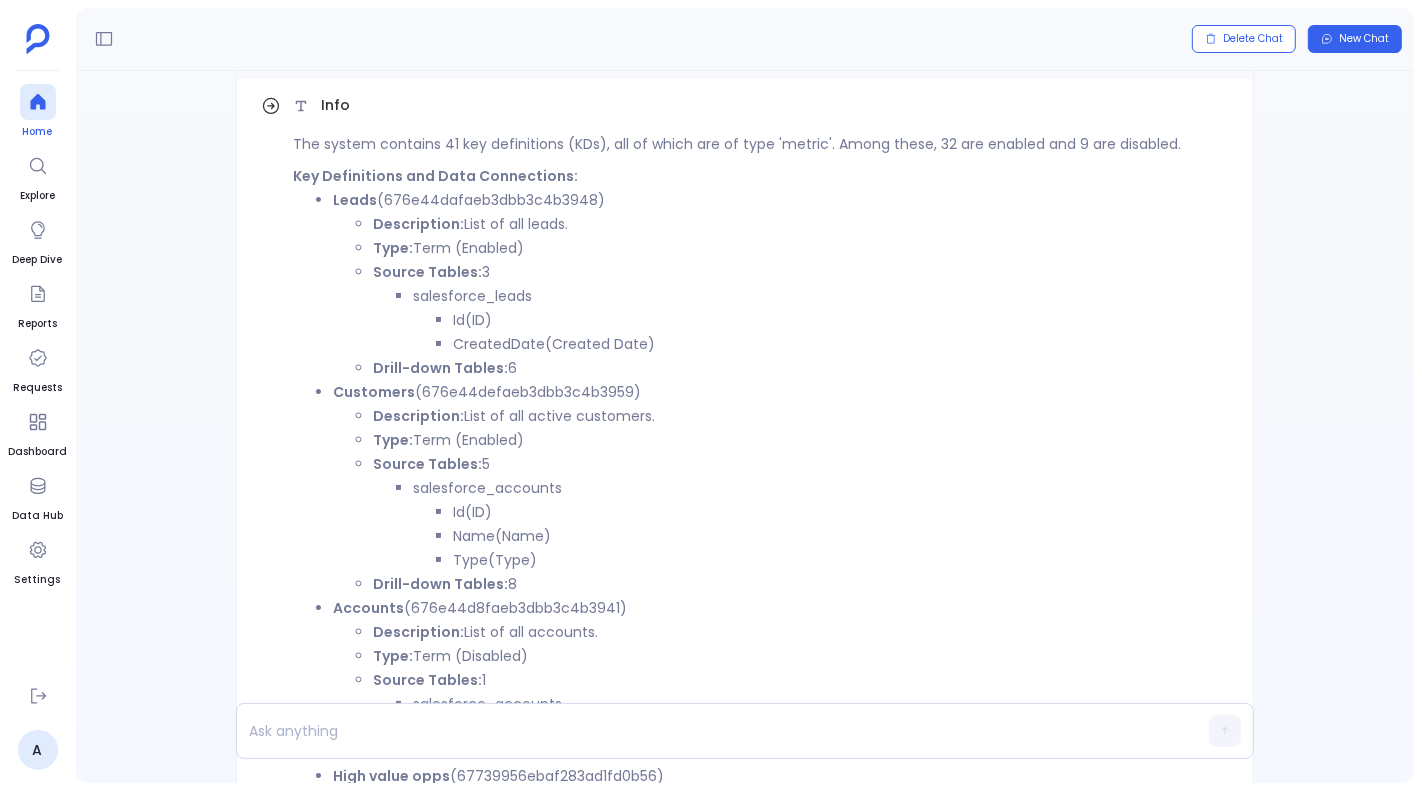 click at bounding box center [38, 102] 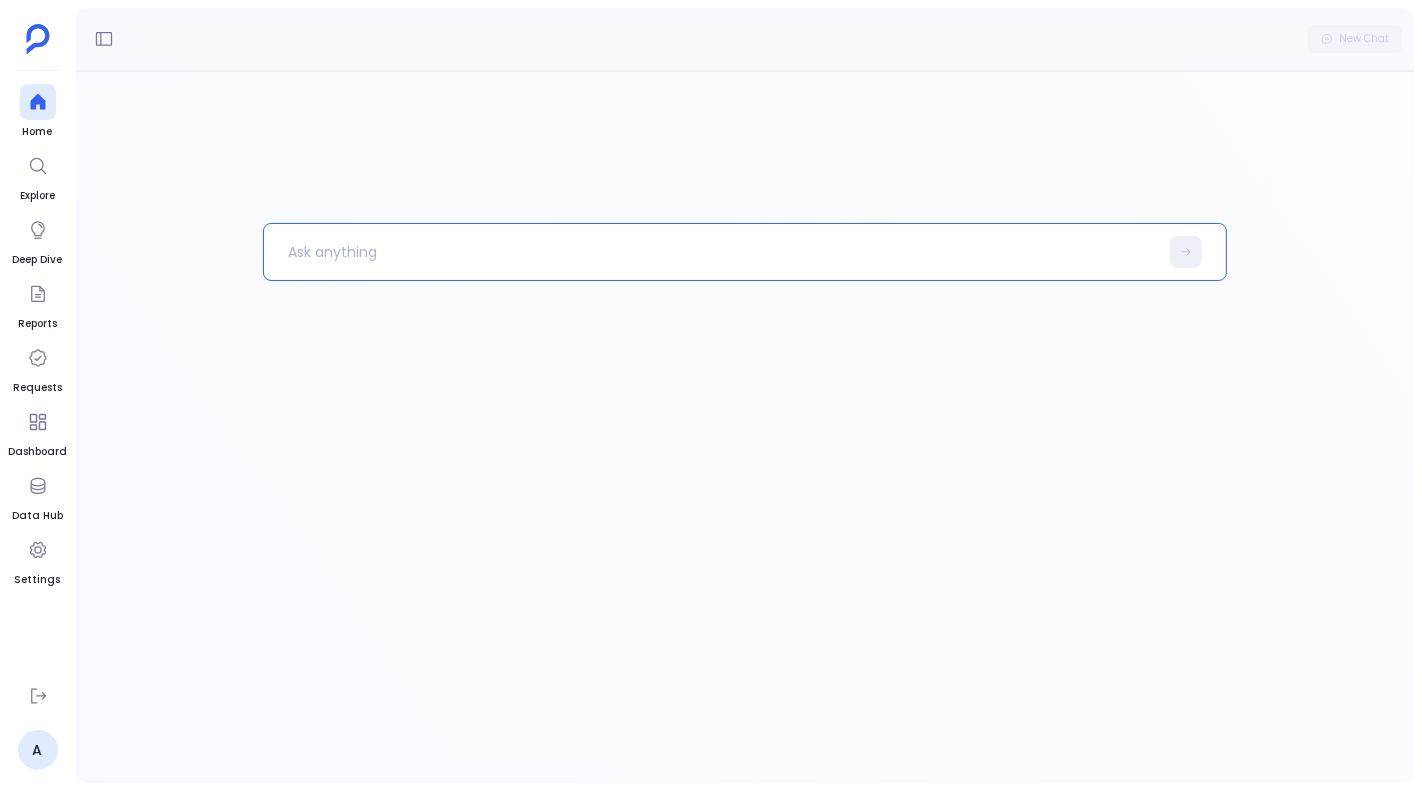 click at bounding box center [710, 252] 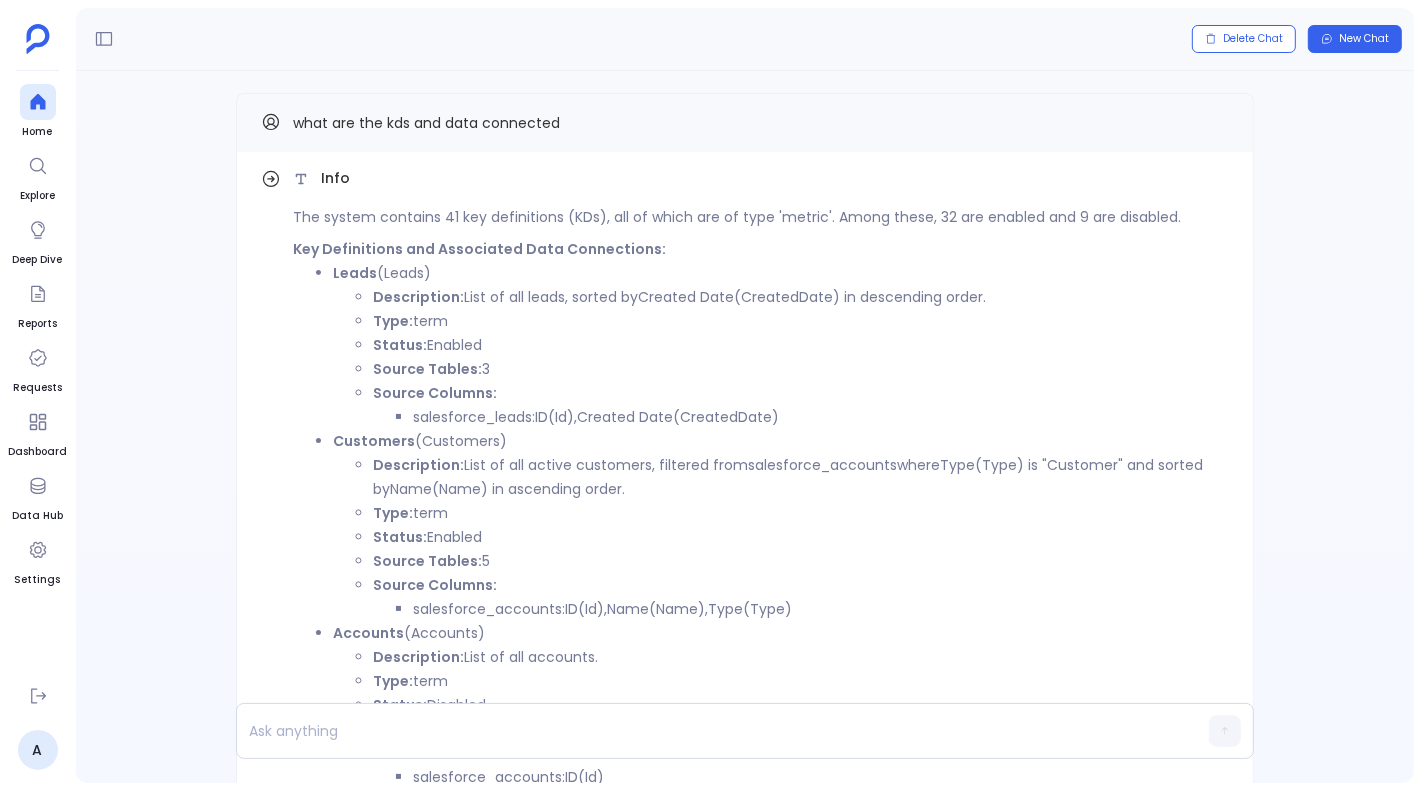 scroll, scrollTop: 0, scrollLeft: 0, axis: both 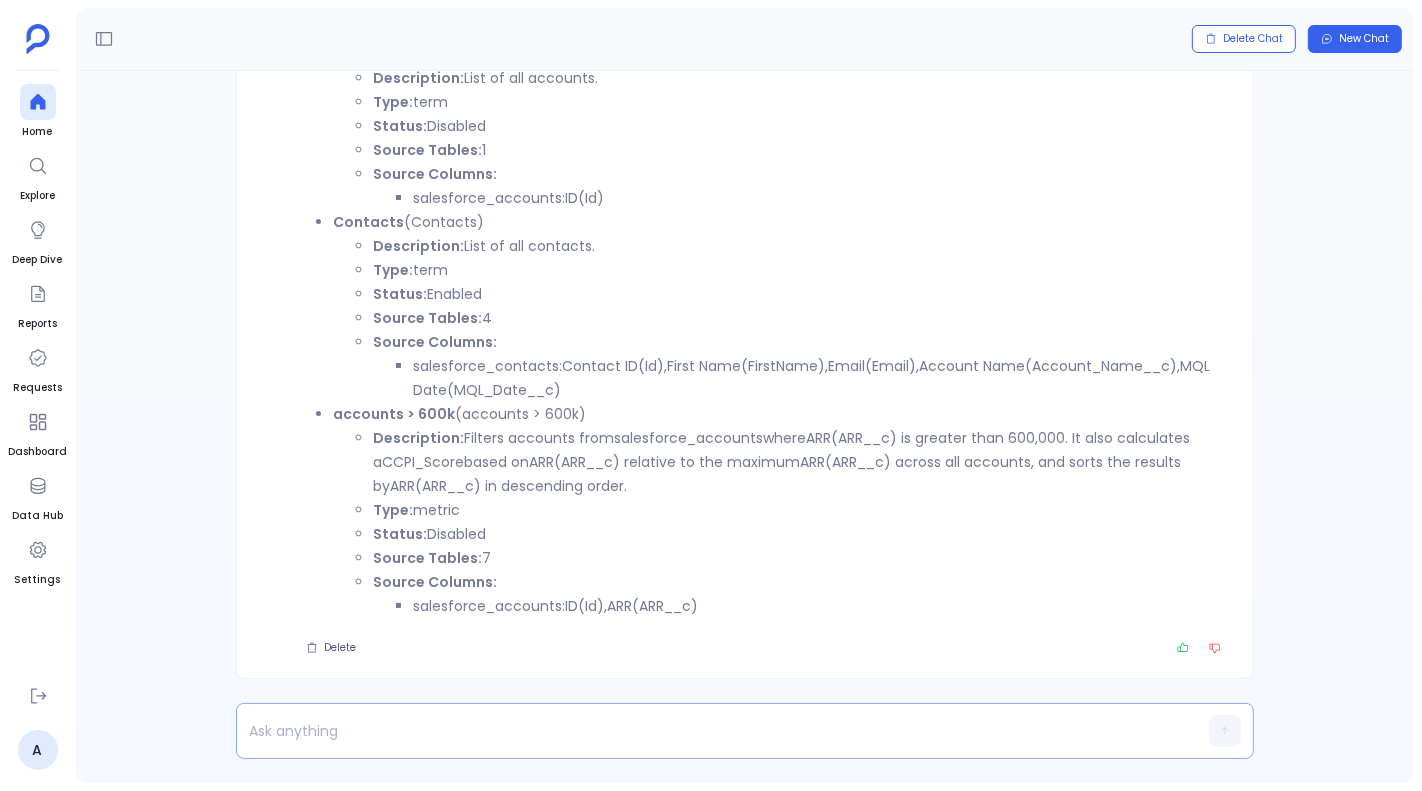 click at bounding box center [706, 731] 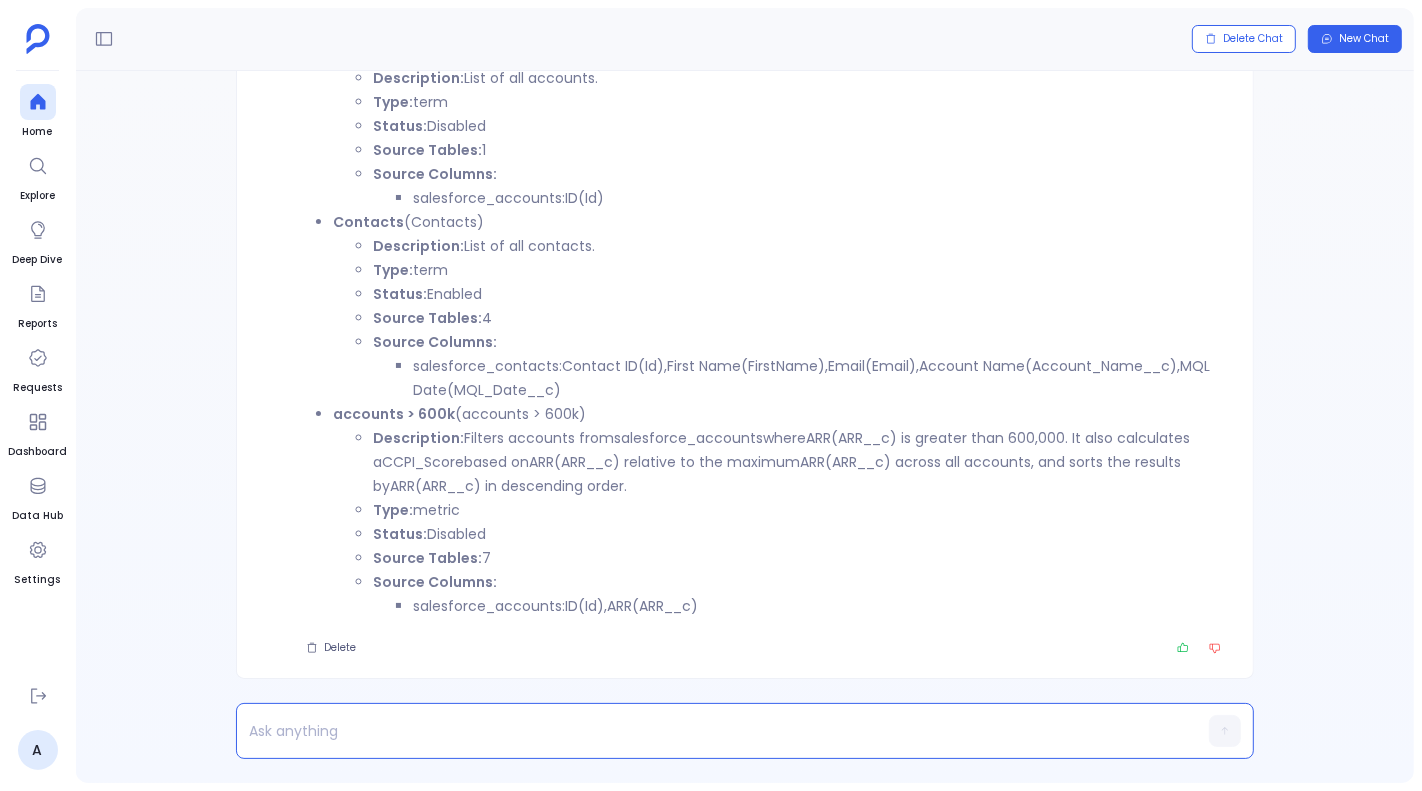click at bounding box center (706, 731) 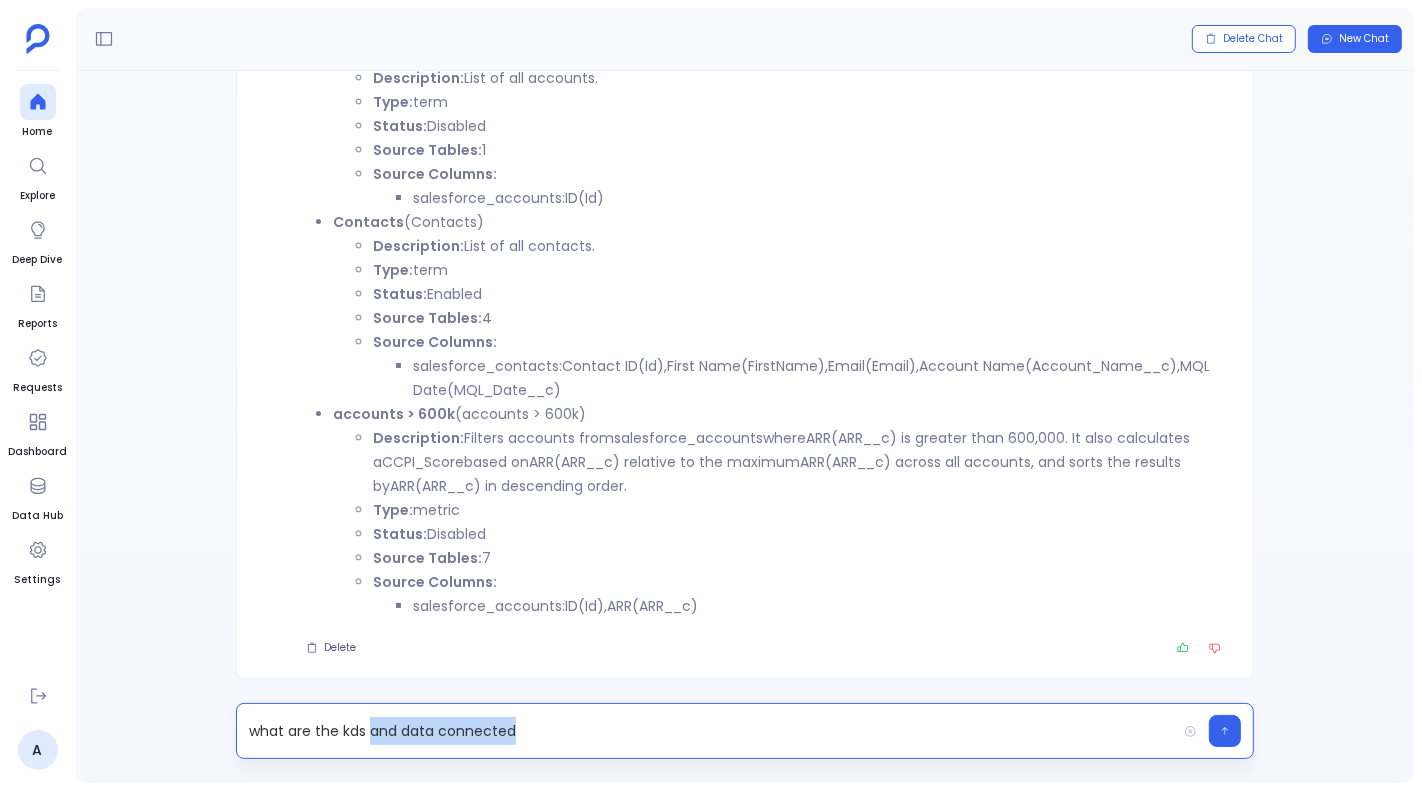 drag, startPoint x: 371, startPoint y: 730, endPoint x: 531, endPoint y: 736, distance: 160.11246 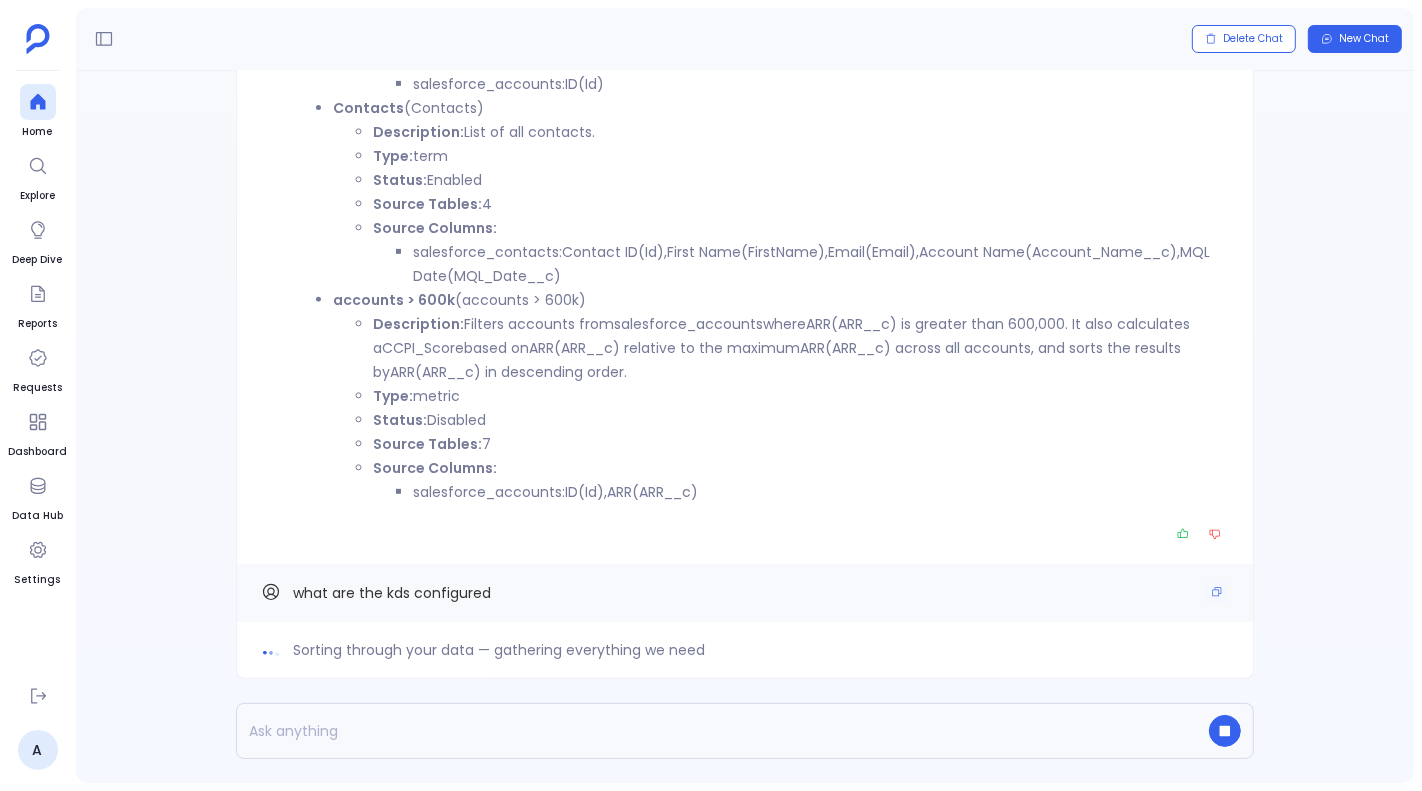 click on "what are the kds configured" at bounding box center [392, 593] 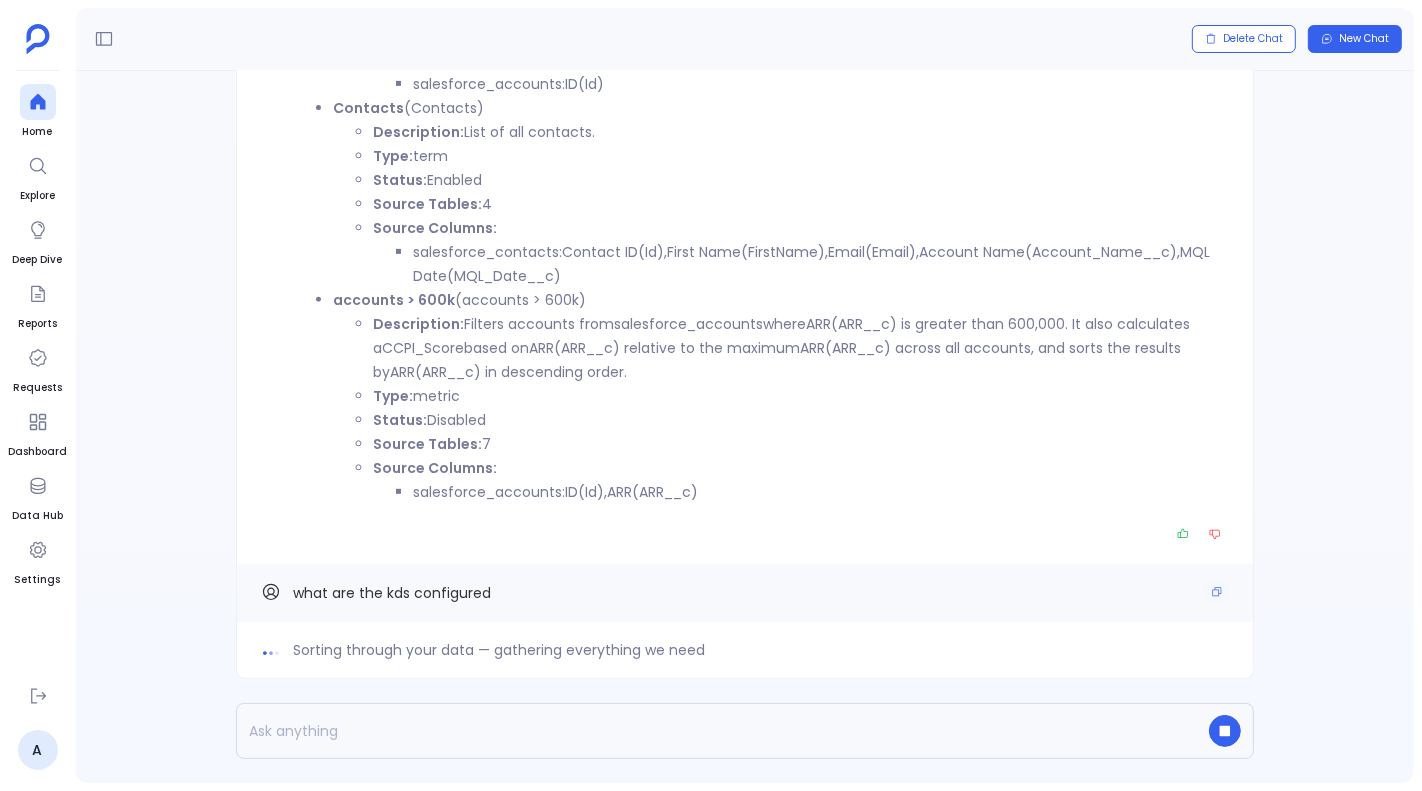 click on "what are the kds configured" at bounding box center (392, 593) 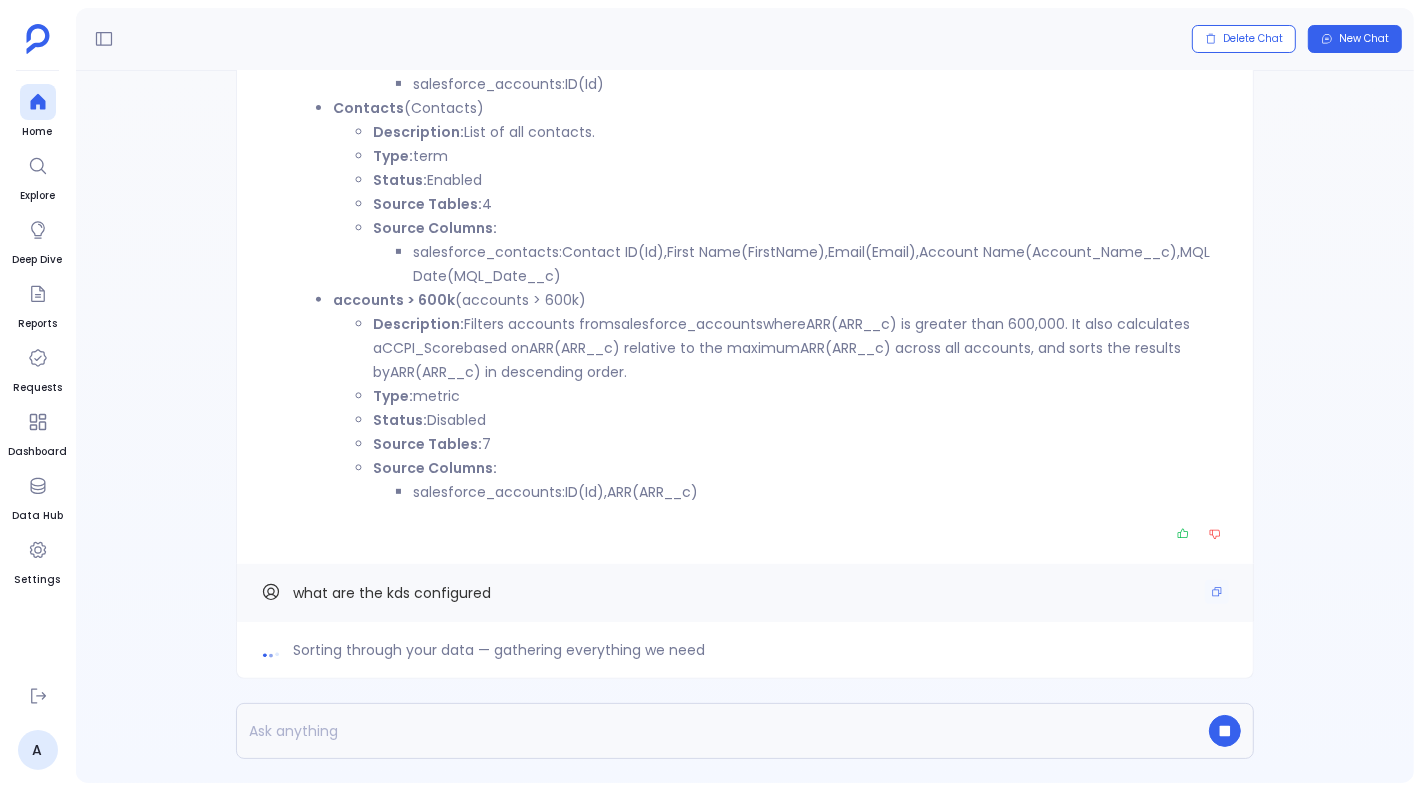 click on "what are the kds configured" at bounding box center [745, 593] 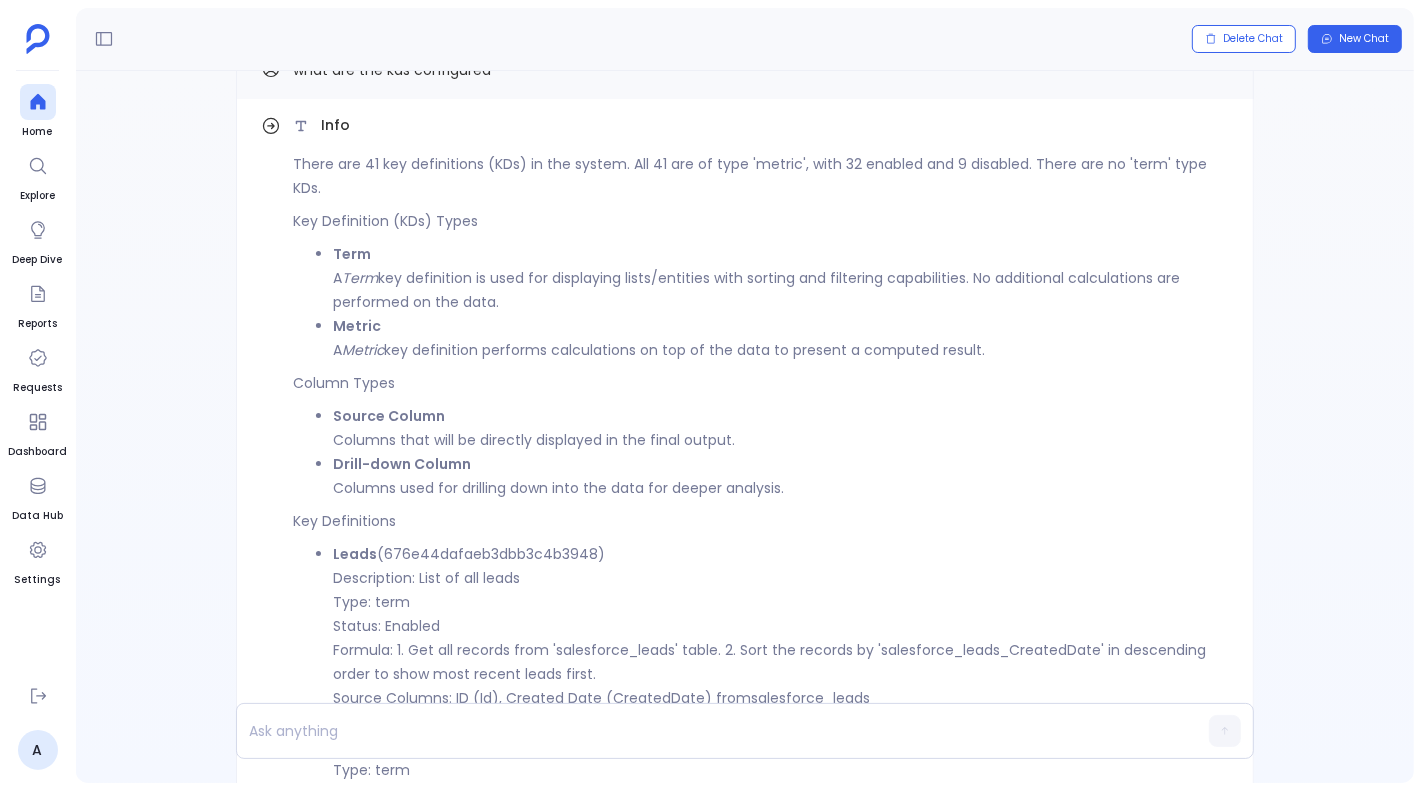 scroll, scrollTop: -783, scrollLeft: 0, axis: vertical 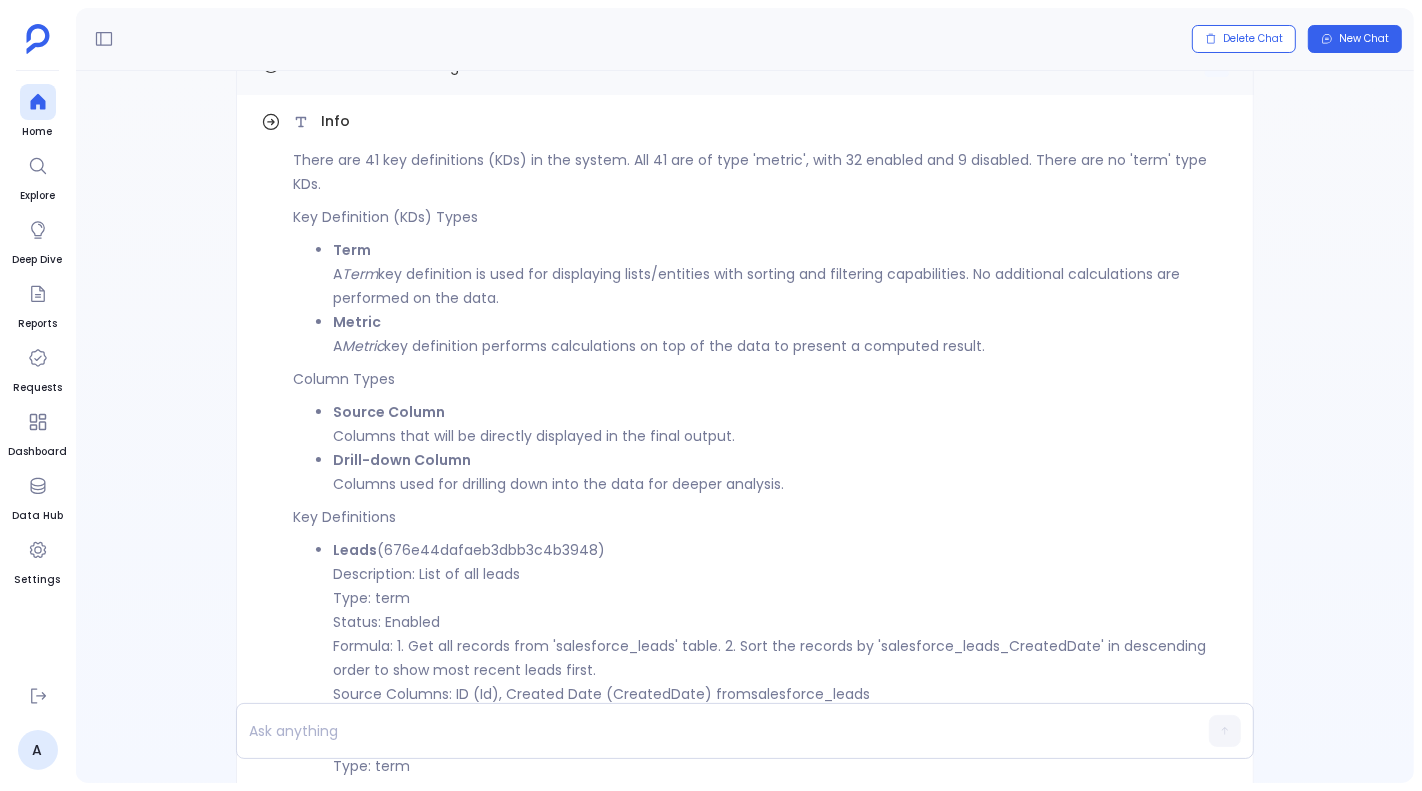 click on "what are the kds configured" at bounding box center (392, 66) 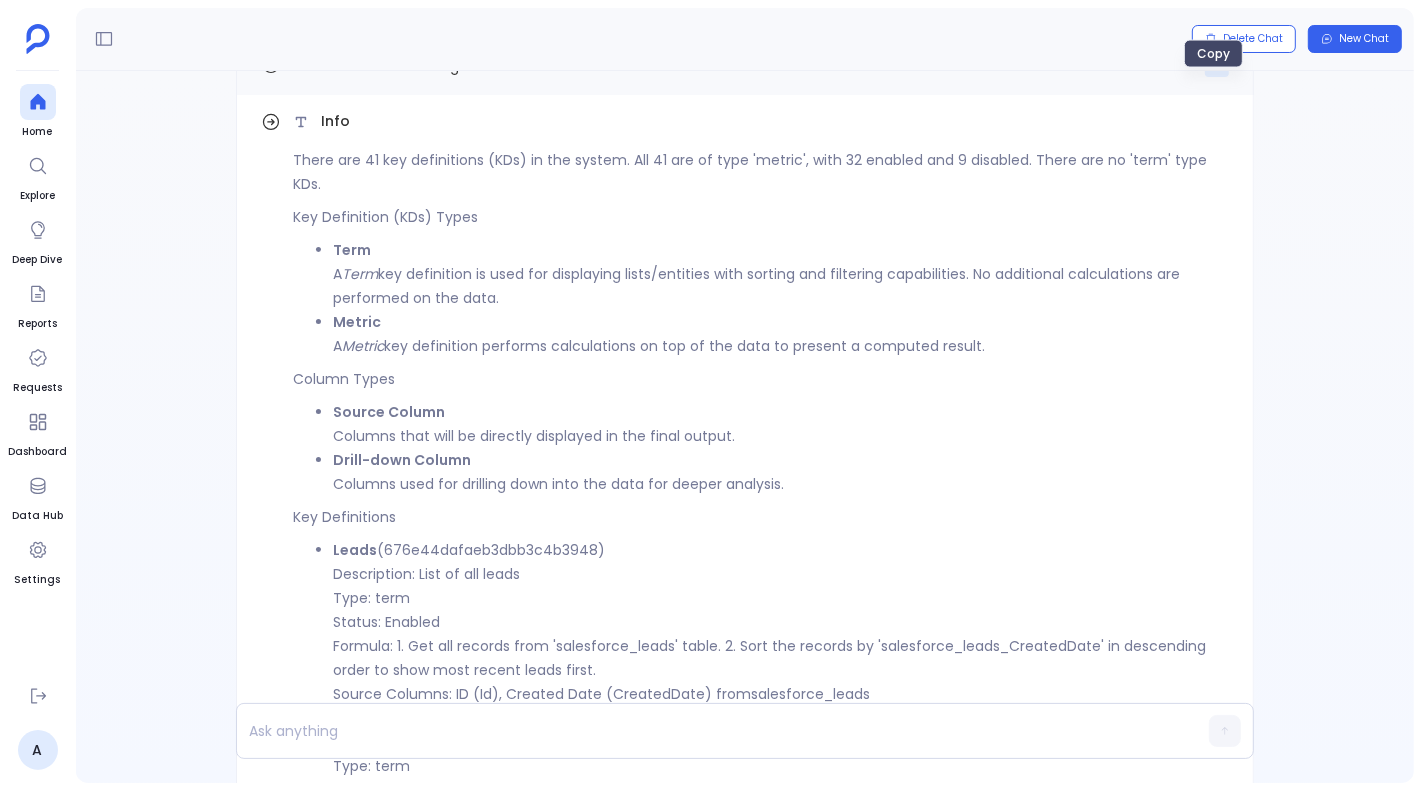 click 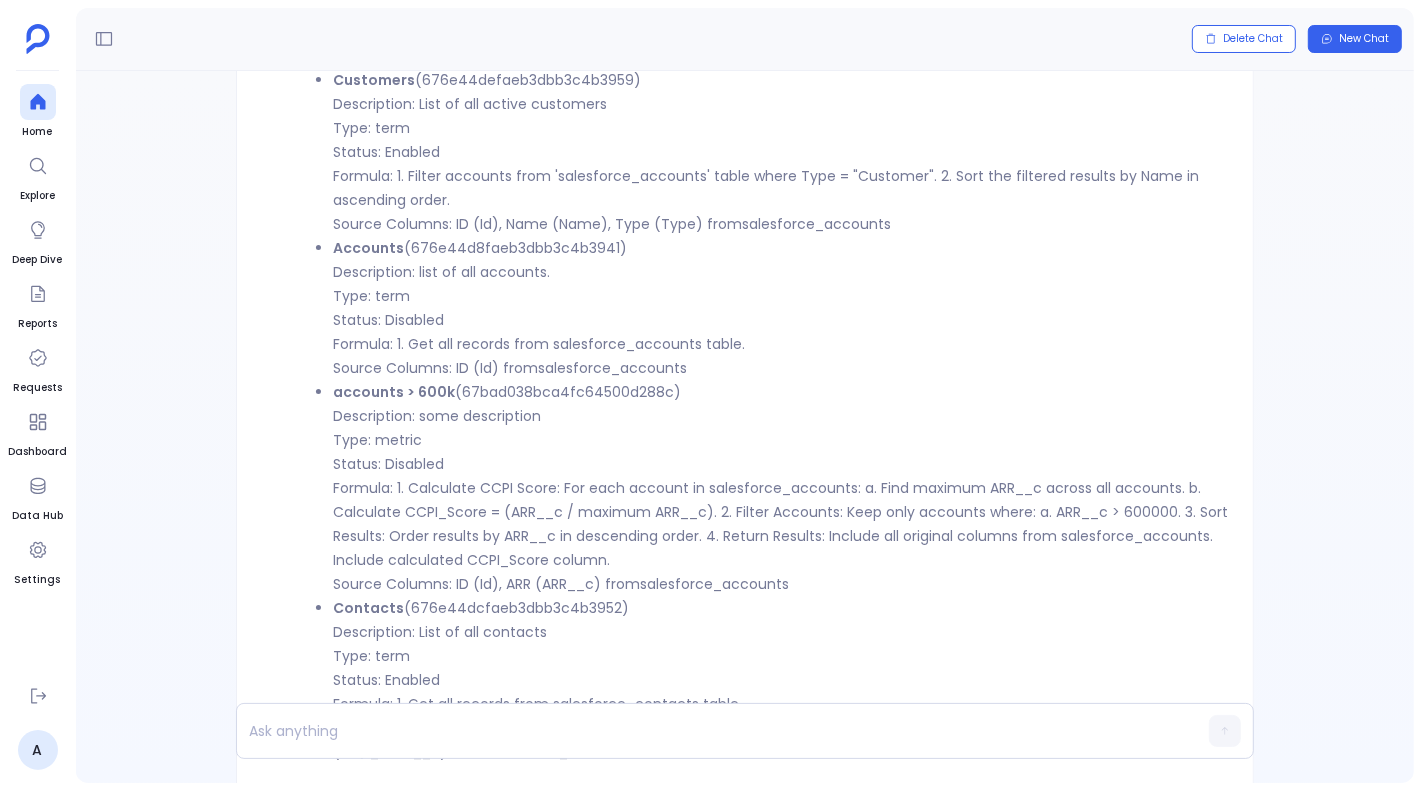 scroll, scrollTop: 0, scrollLeft: 0, axis: both 